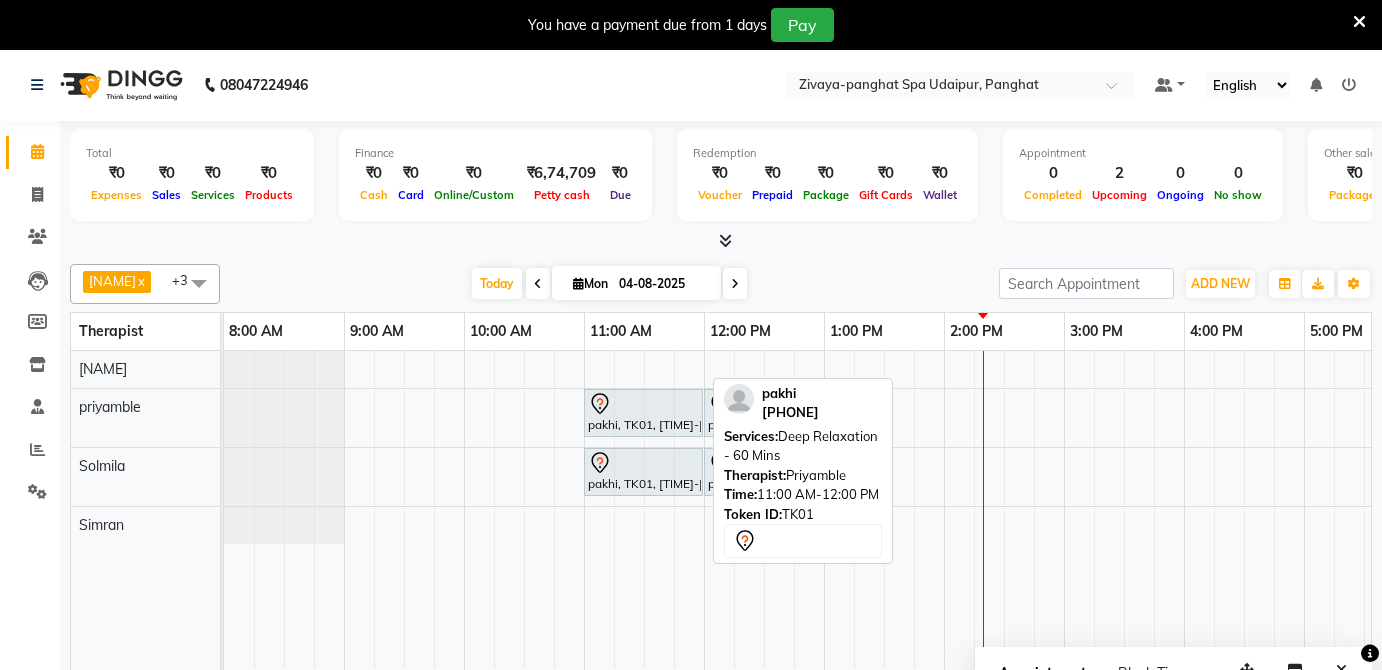 scroll, scrollTop: 0, scrollLeft: 0, axis: both 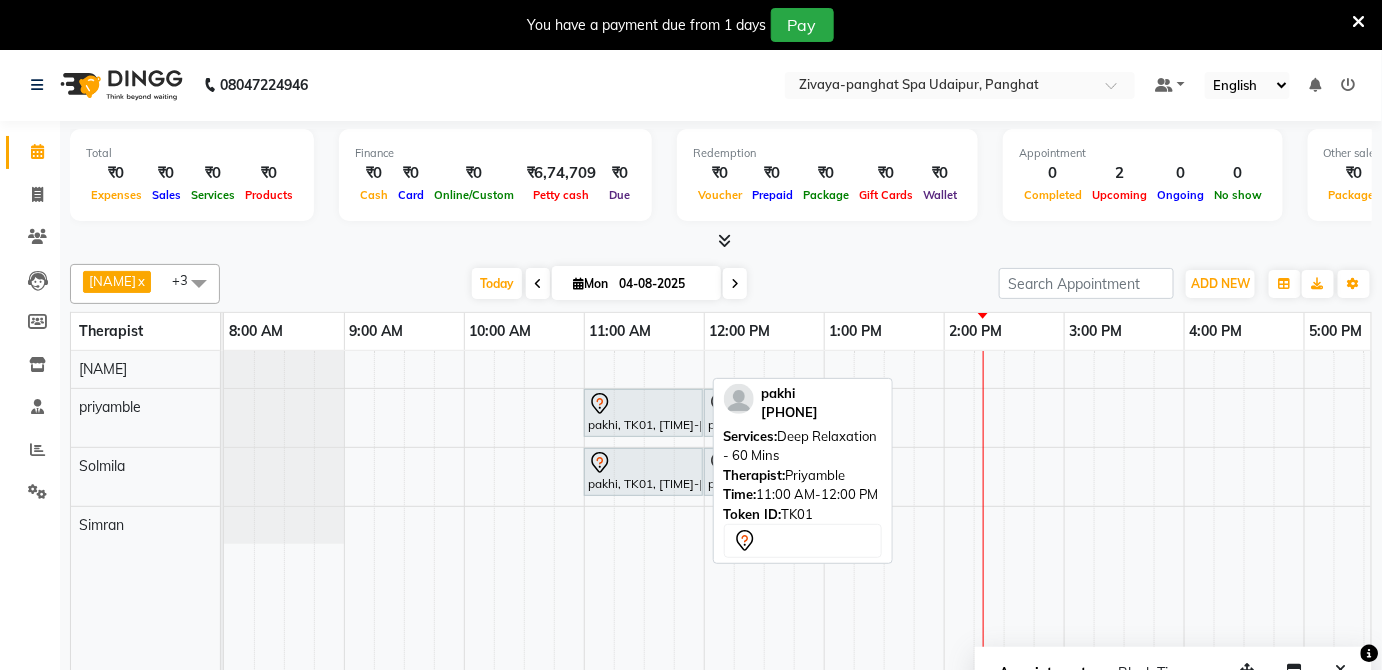 click at bounding box center [643, 404] 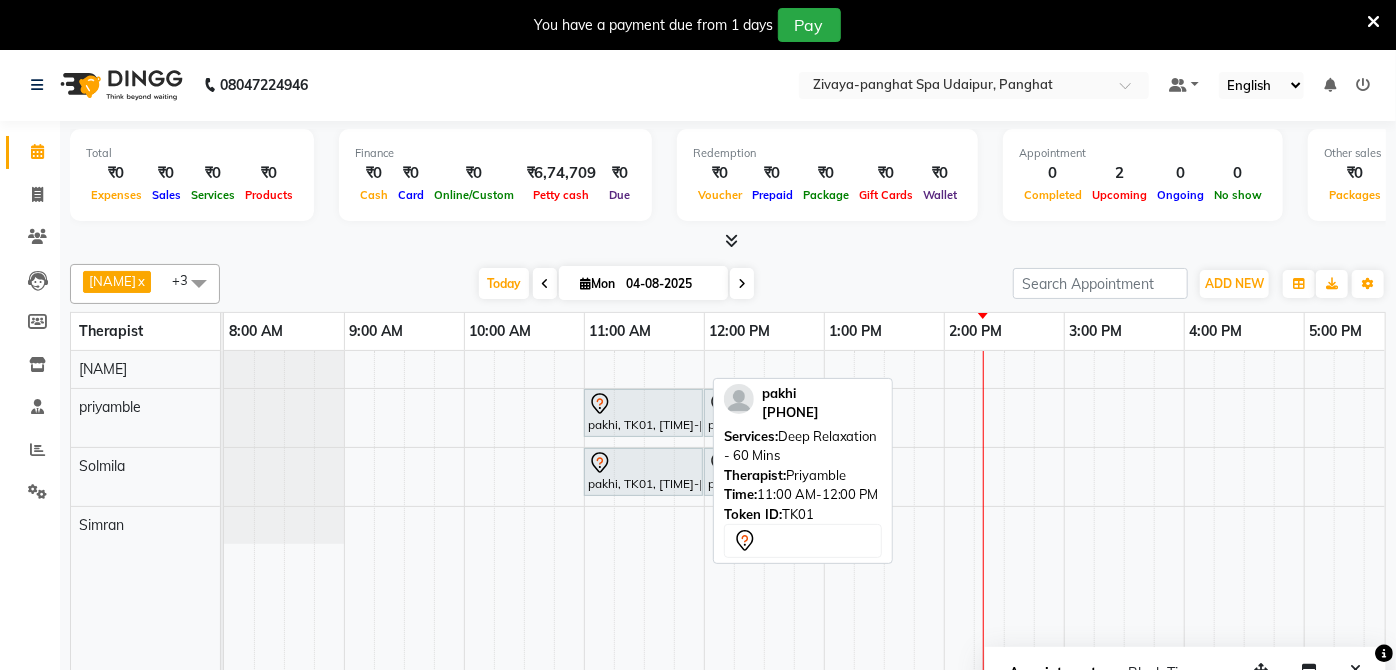 select on "7" 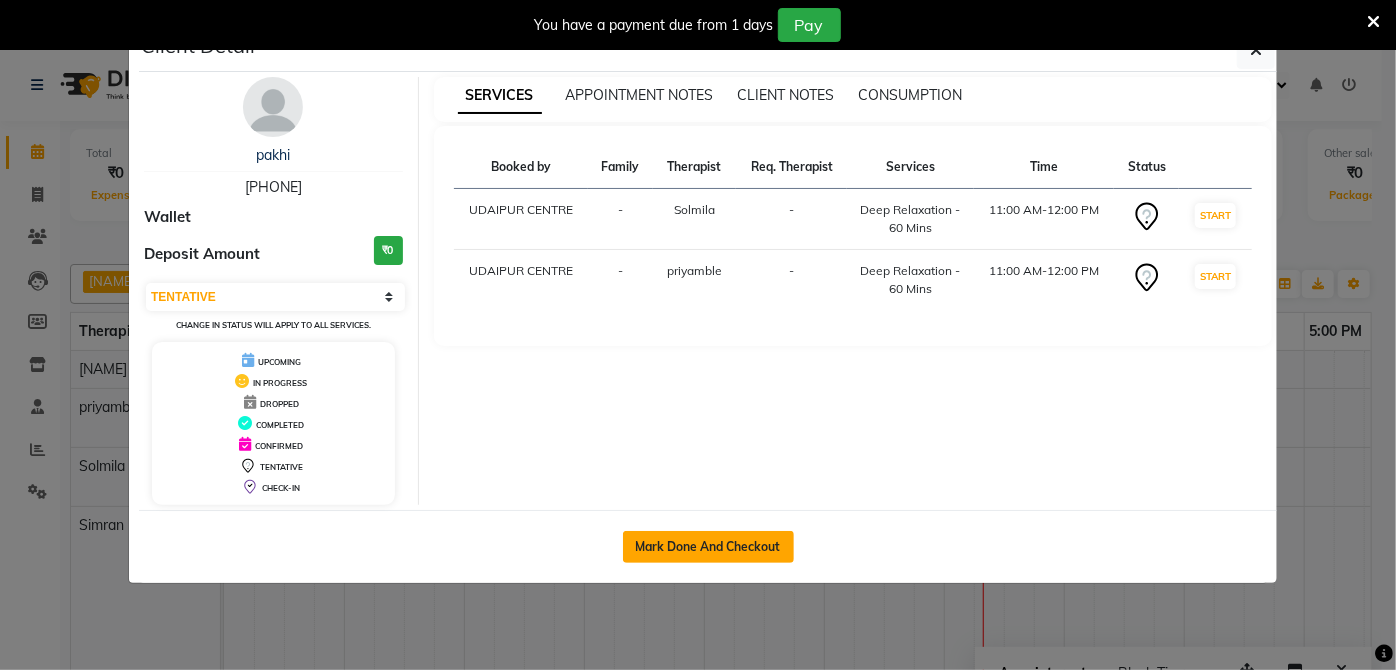 click on "Mark Done And Checkout" 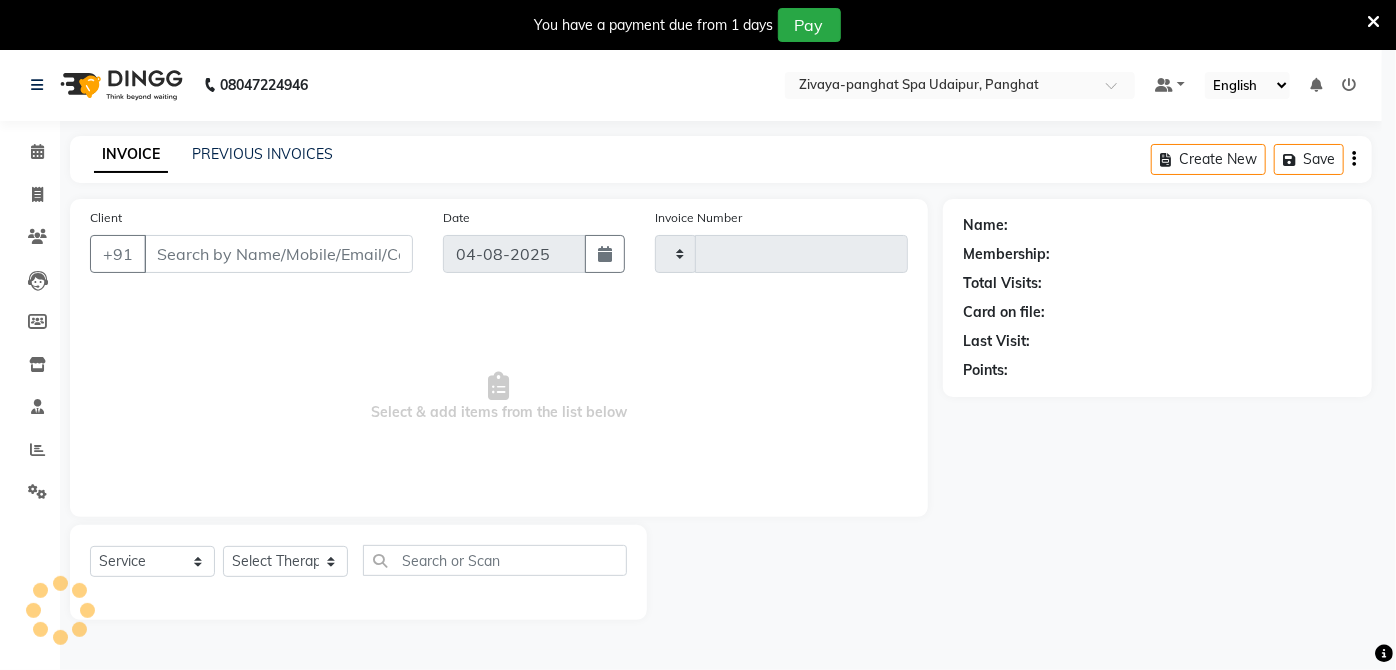 type on "0210" 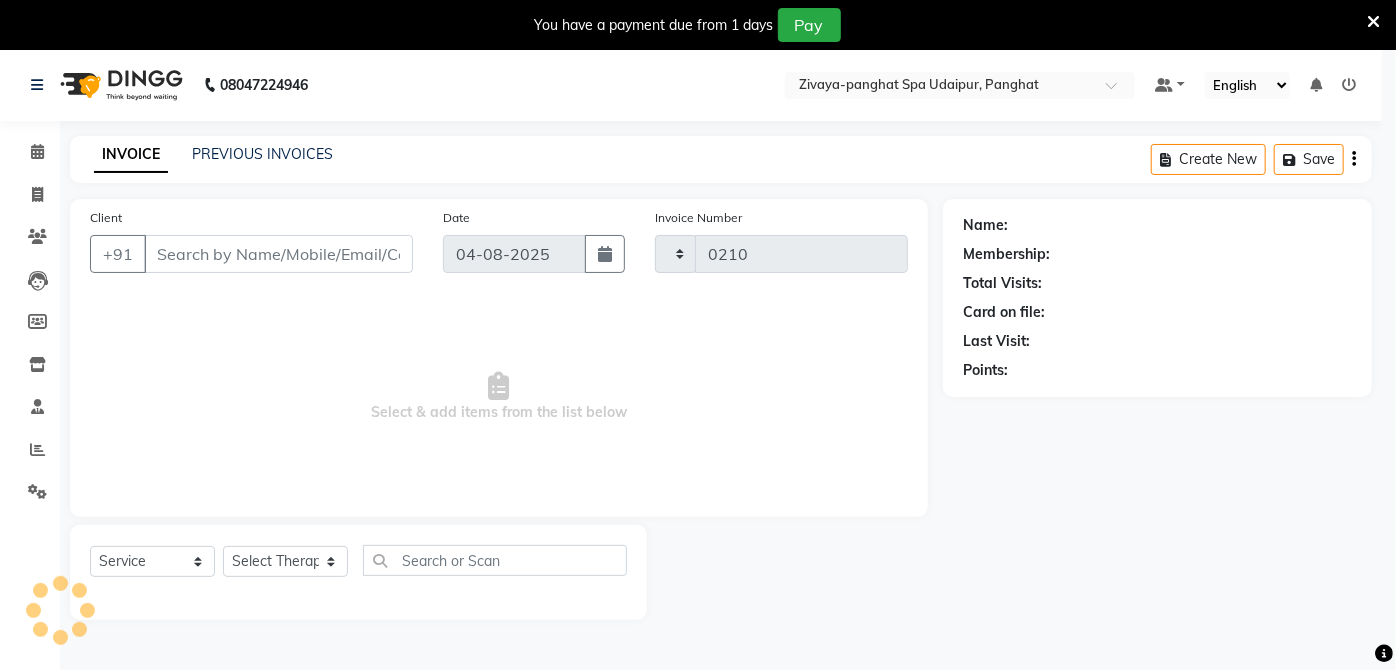 select on "3" 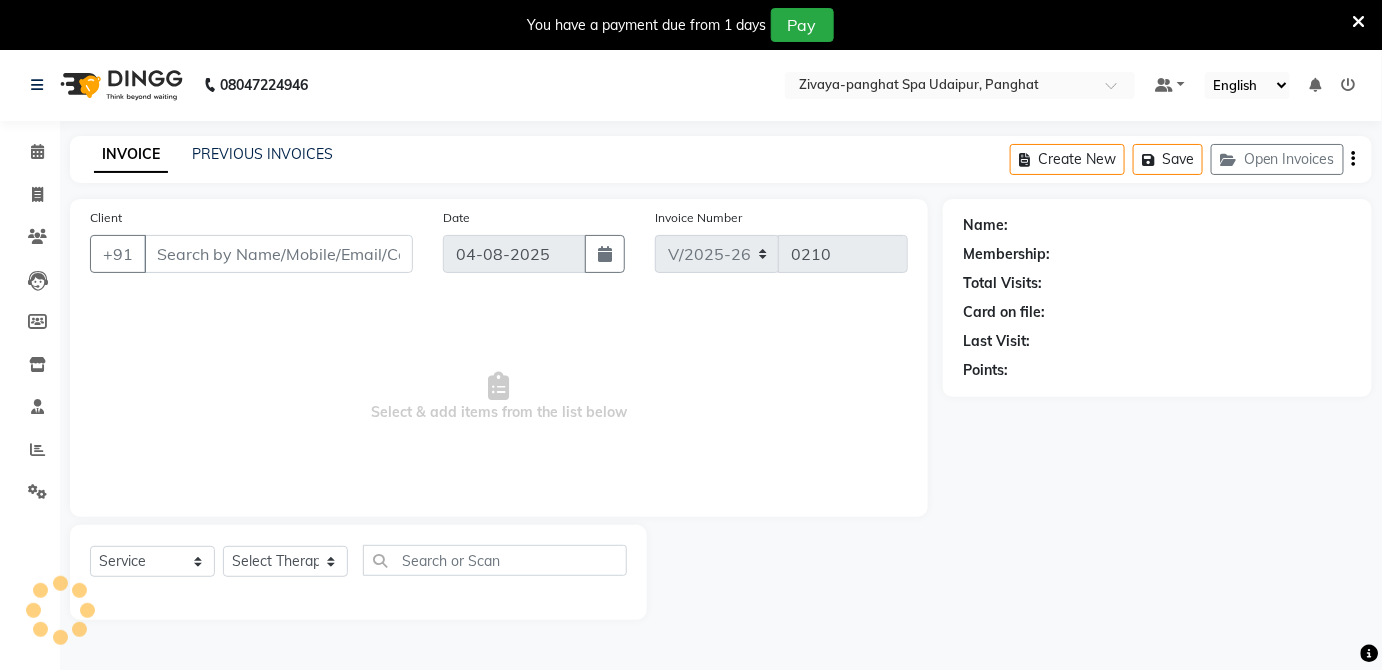 type on "[PHONE]" 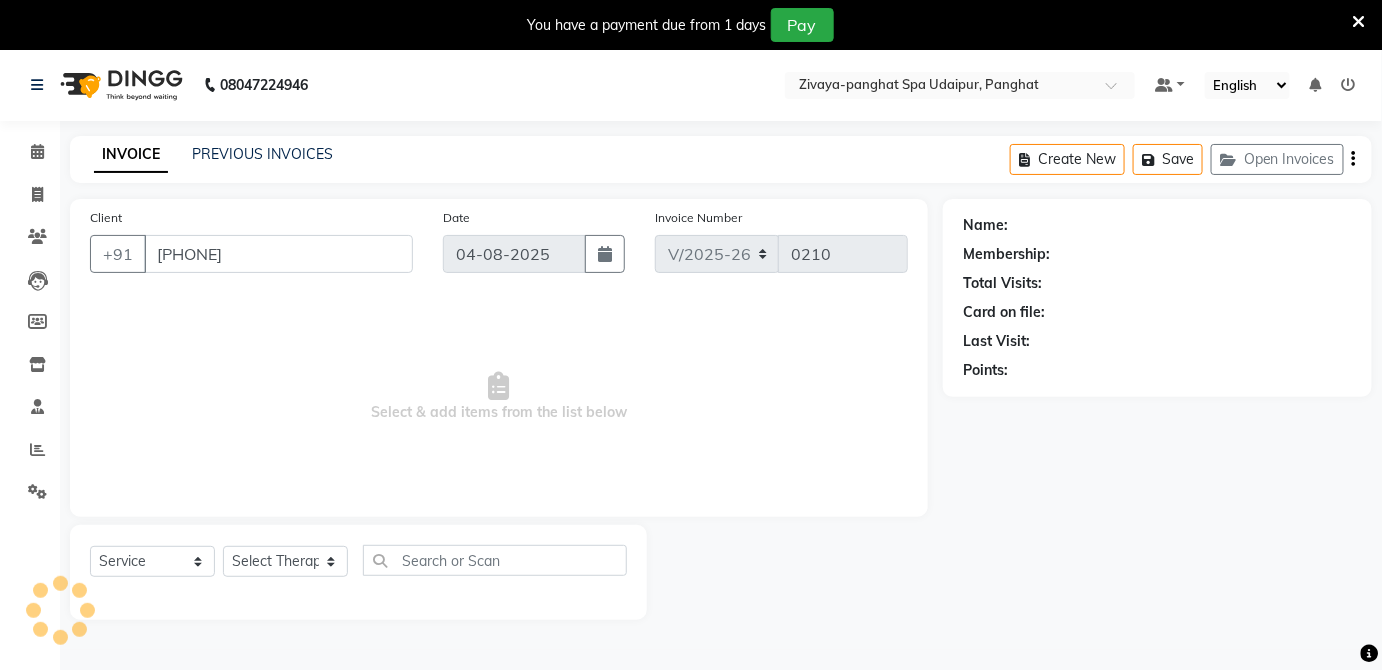 select on "66042" 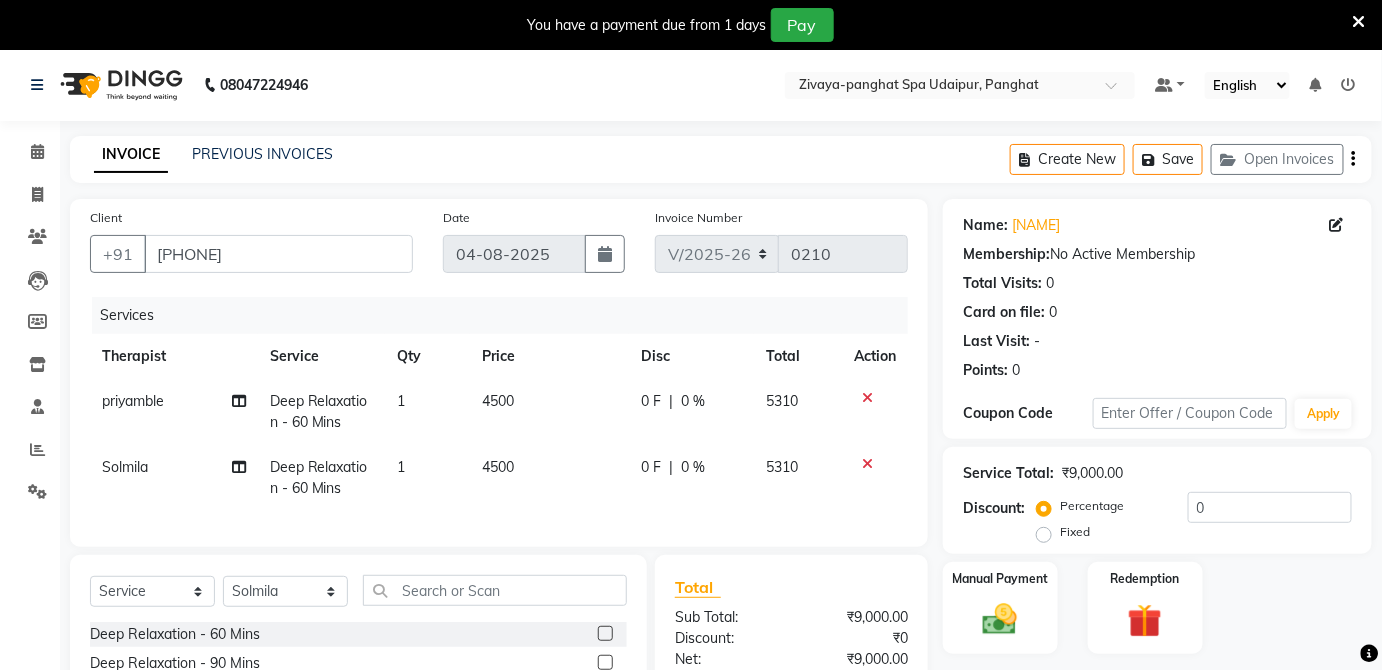 scroll, scrollTop: 223, scrollLeft: 0, axis: vertical 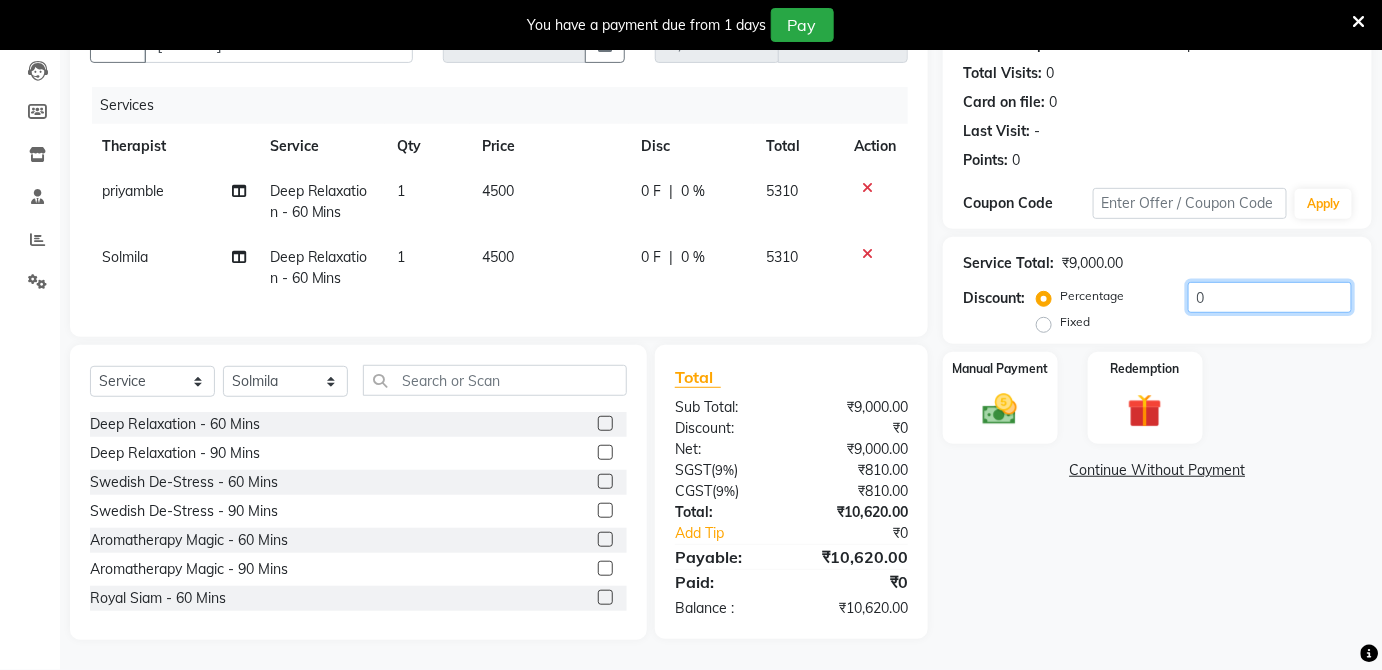 click on "0" 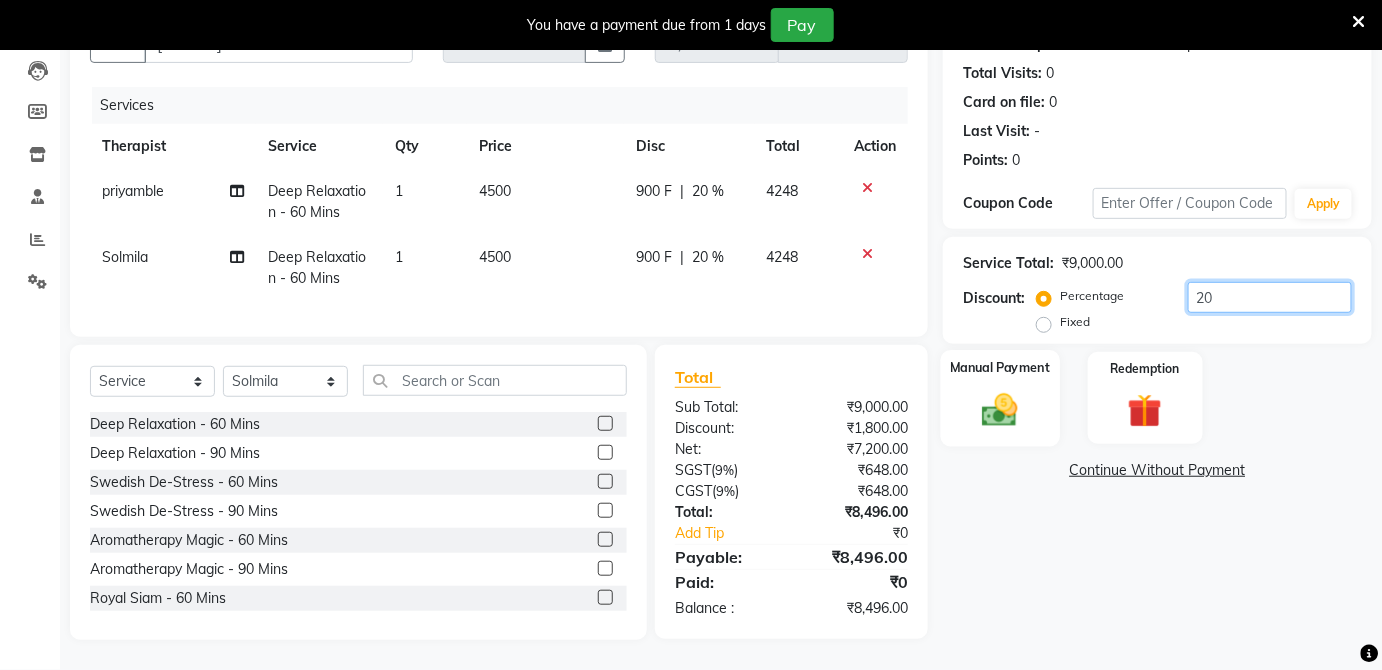 type on "20" 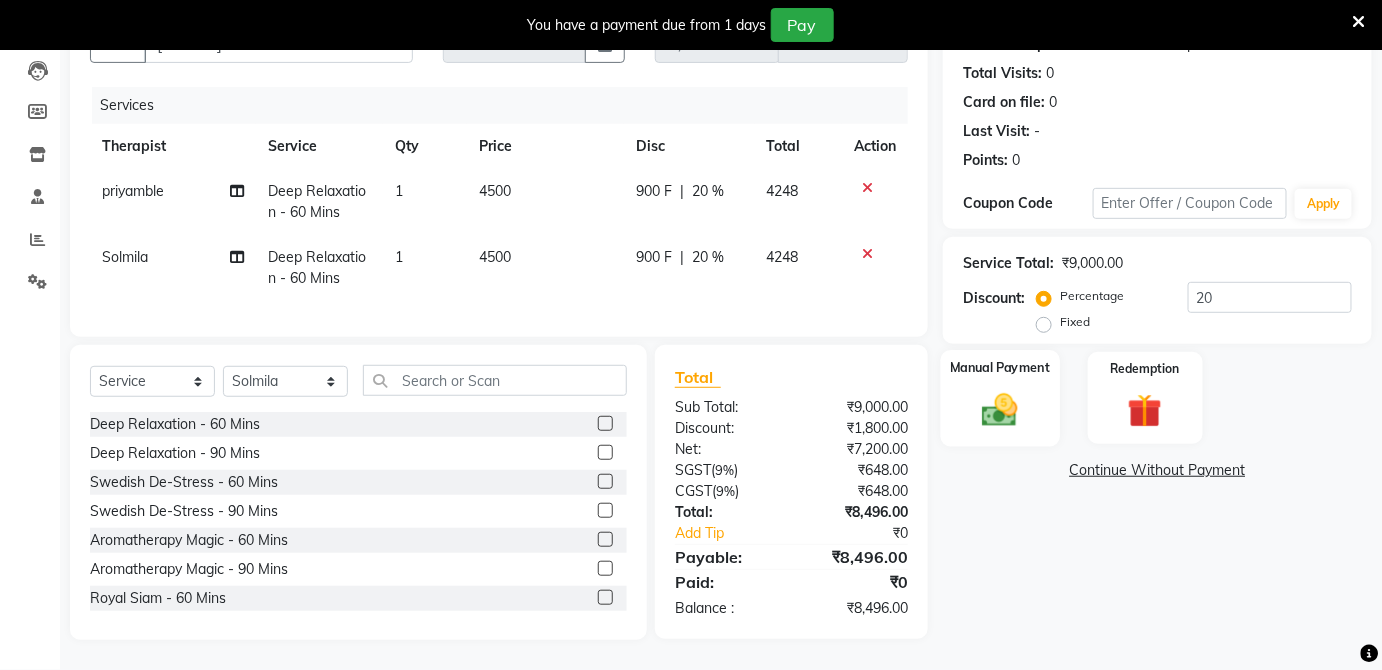 click 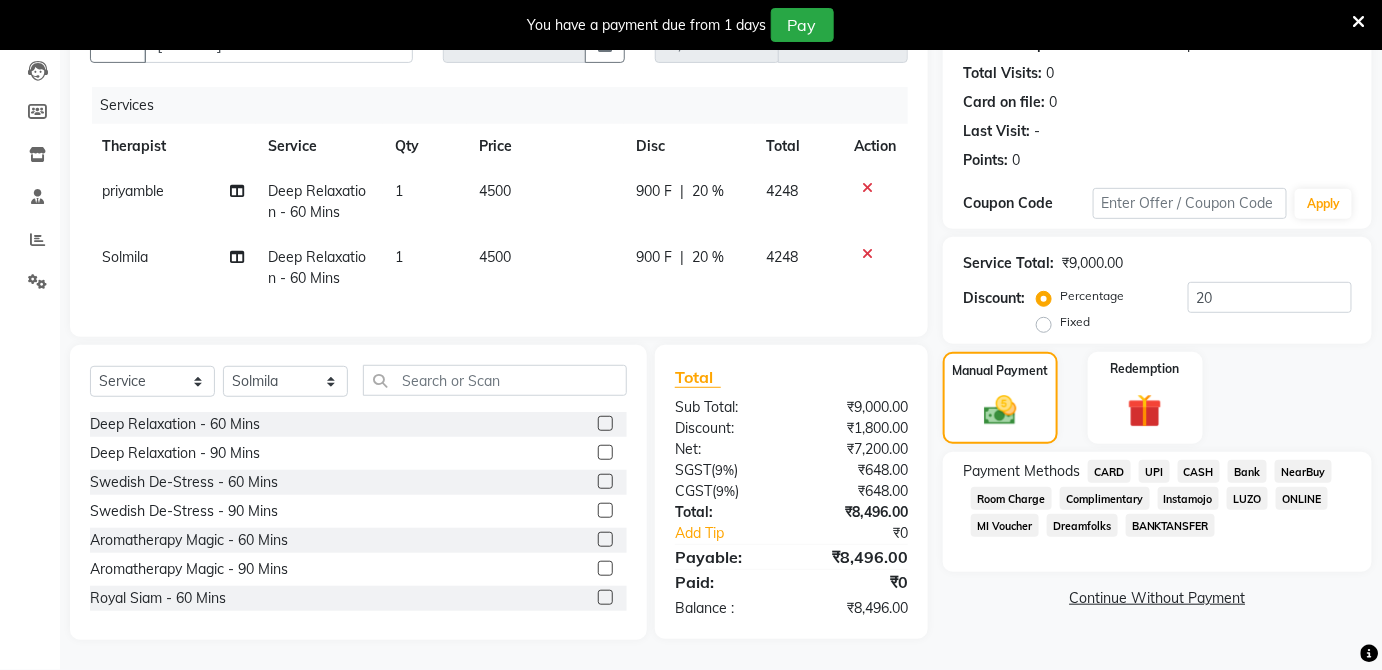 click on "Name: [NAME]  Membership:  No Active Membership  Total Visits:  0 Card on file:  0 Last Visit:   - Points:   0  Coupon Code Apply Service Total:  ₹[NUMBER].00  Discount:  Percentage   Fixed  20 Manual Payment Redemption Payment Methods  CARD   UPI   CASH   Bank   NearBuy   Room Charge   Complimentary   Instamojo   LUZO   ONLINE   MI Voucher   Dreamfolks   BANKTANSFER  Continue Without Payment" 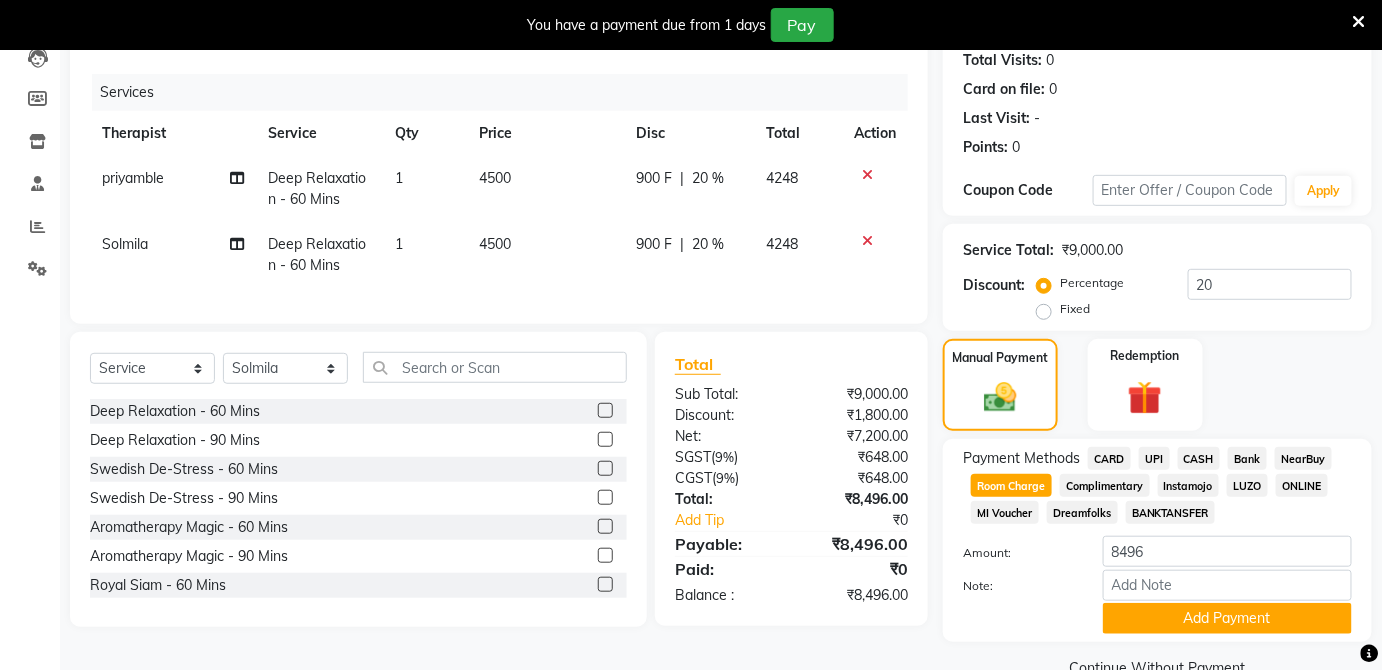 scroll, scrollTop: 265, scrollLeft: 0, axis: vertical 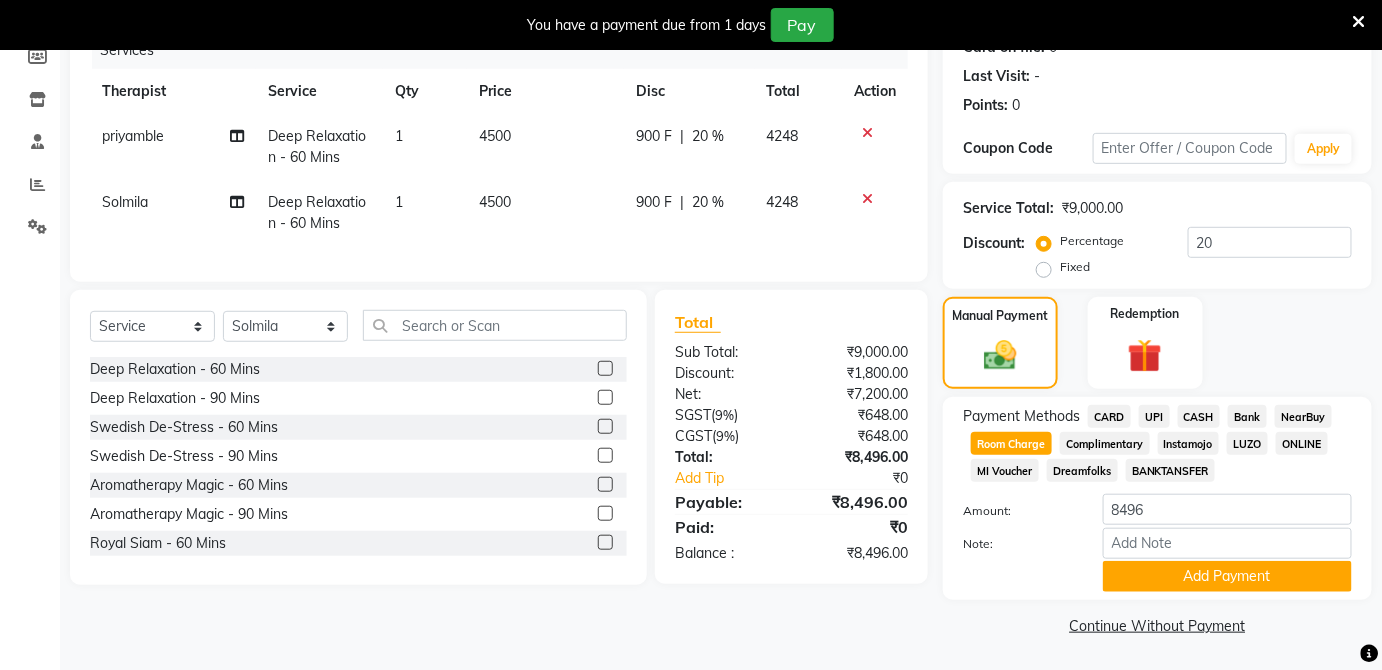 click on "Payment Methods  CARD   UPI   CASH   Bank   NearBuy   Room Charge   Complimentary   Instamojo   LUZO   ONLINE   MI Voucher   Dreamfolks   BANKTANSFER  Amount: [NUMBER] Note: Add Payment" 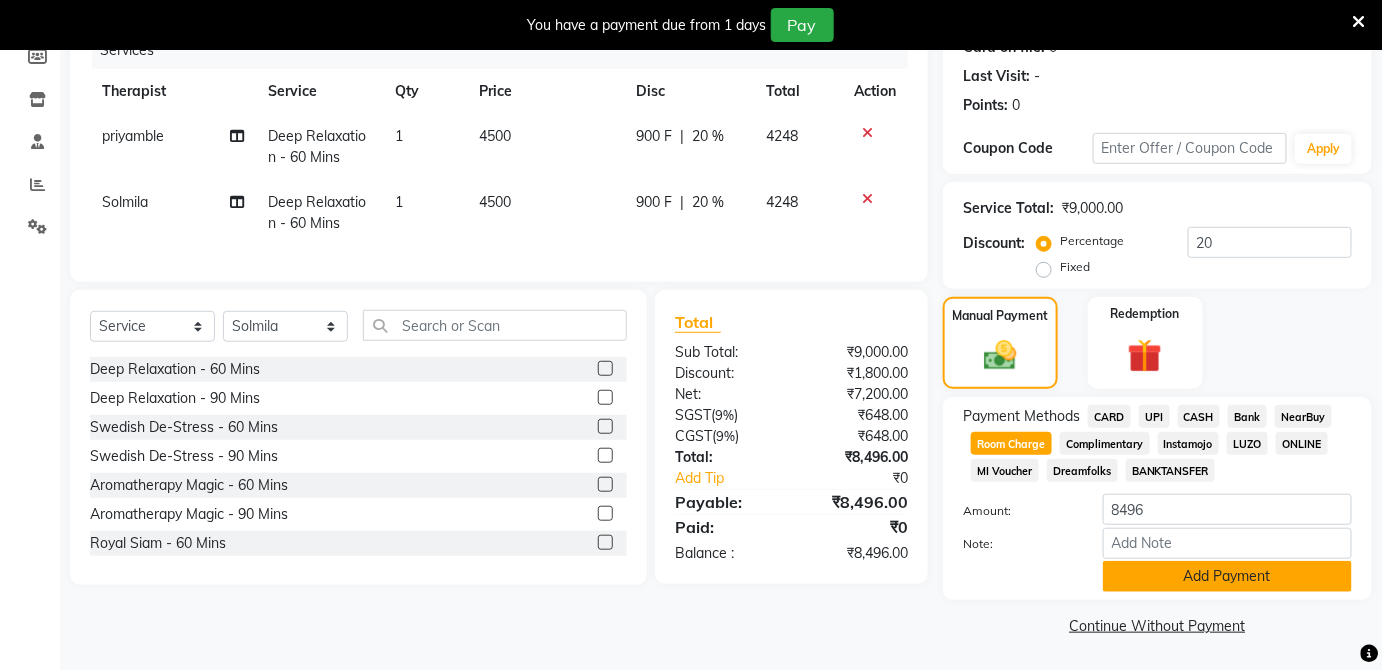 click on "Add Payment" 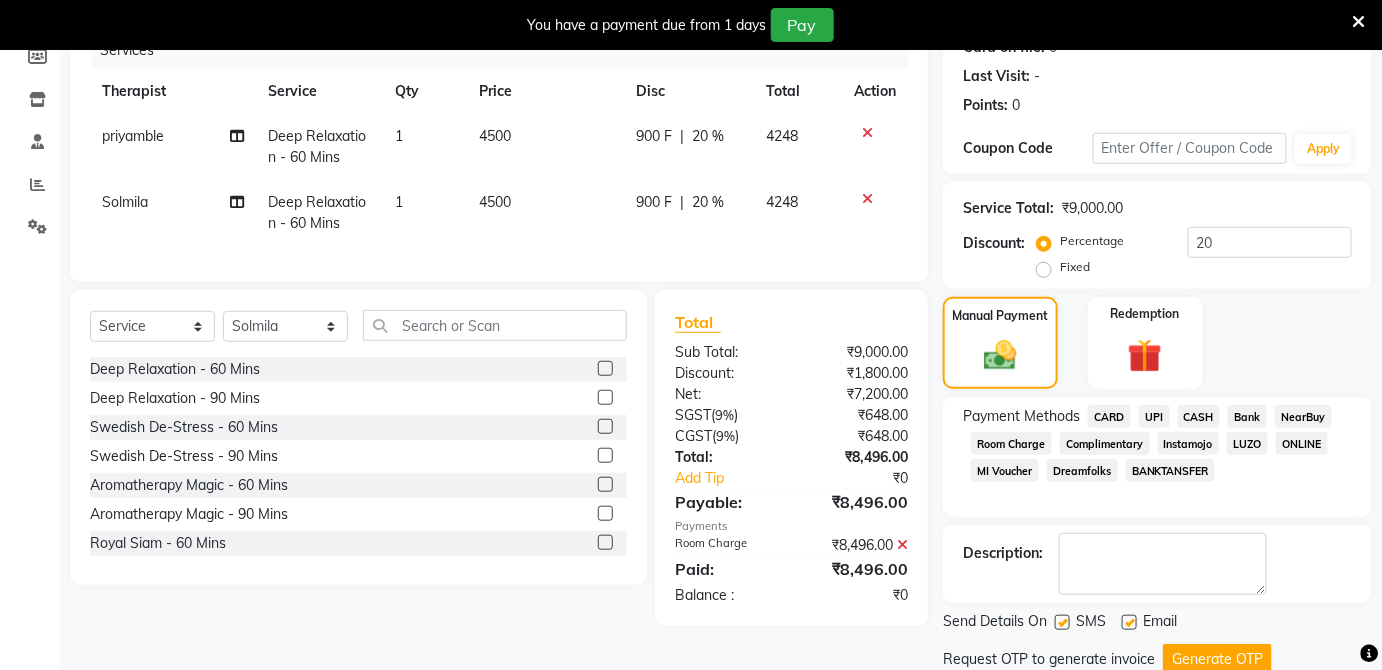 scroll, scrollTop: 333, scrollLeft: 0, axis: vertical 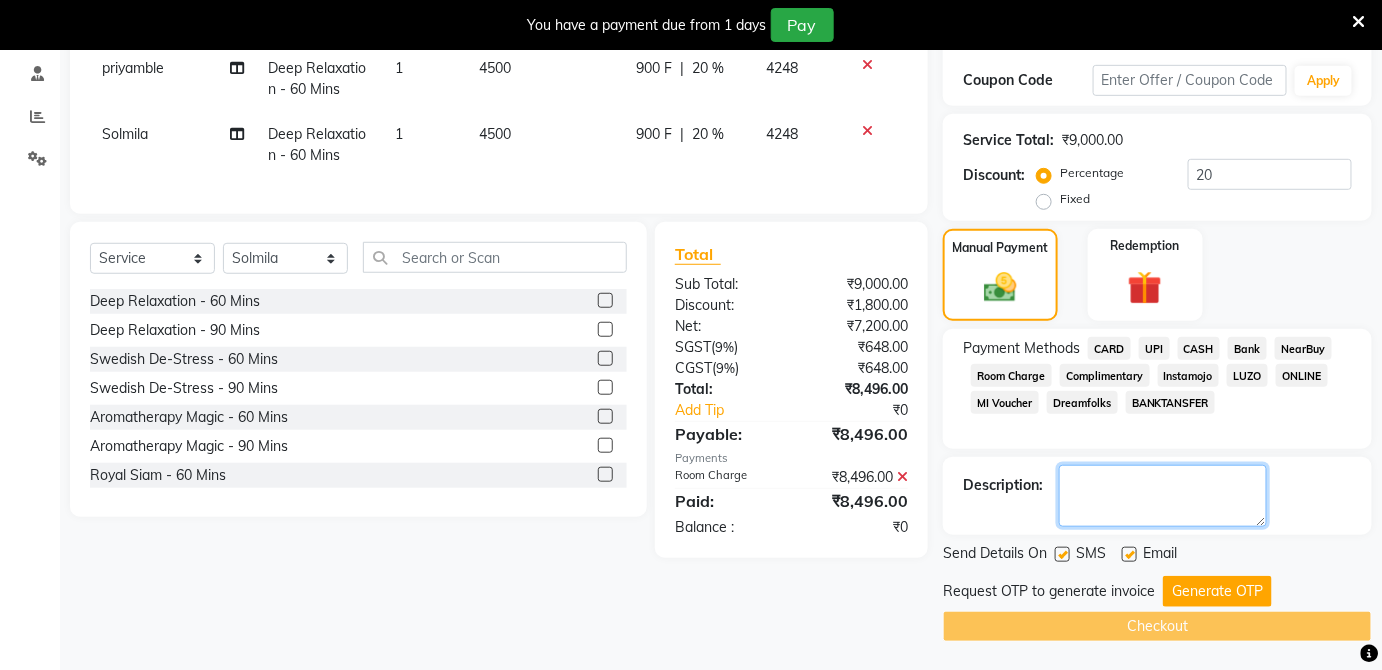 click 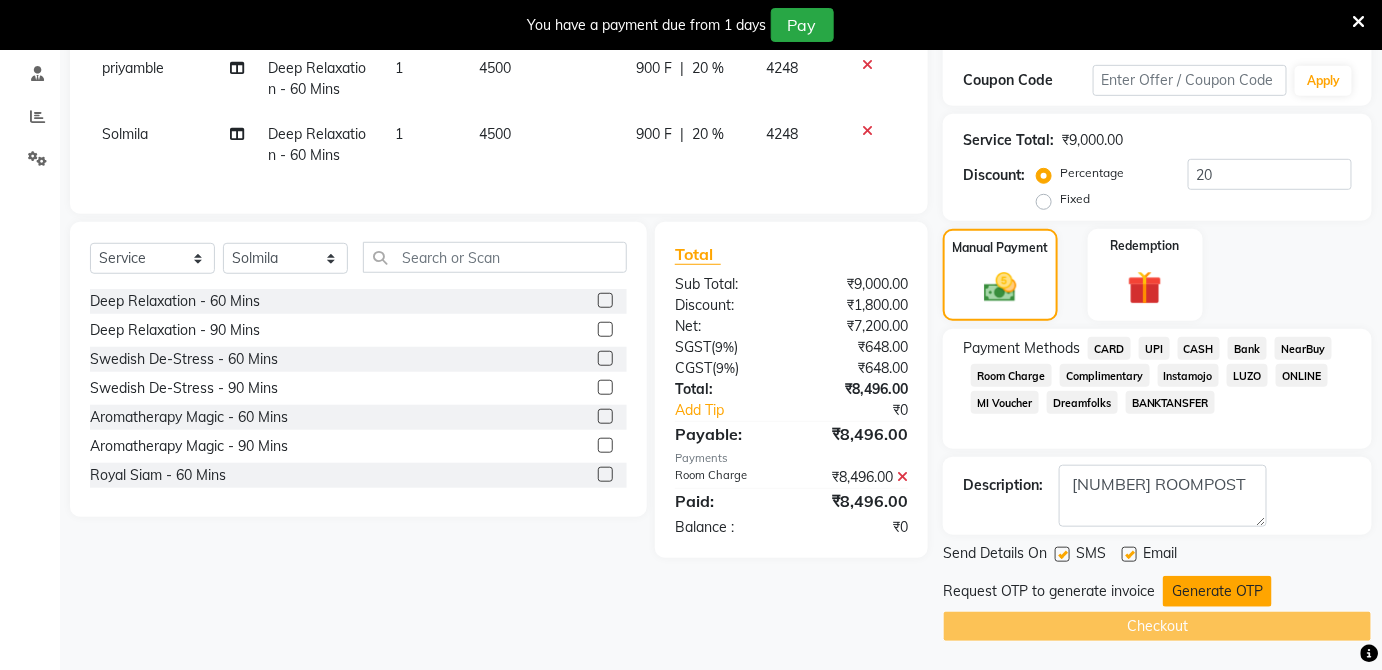 click on "Generate OTP" 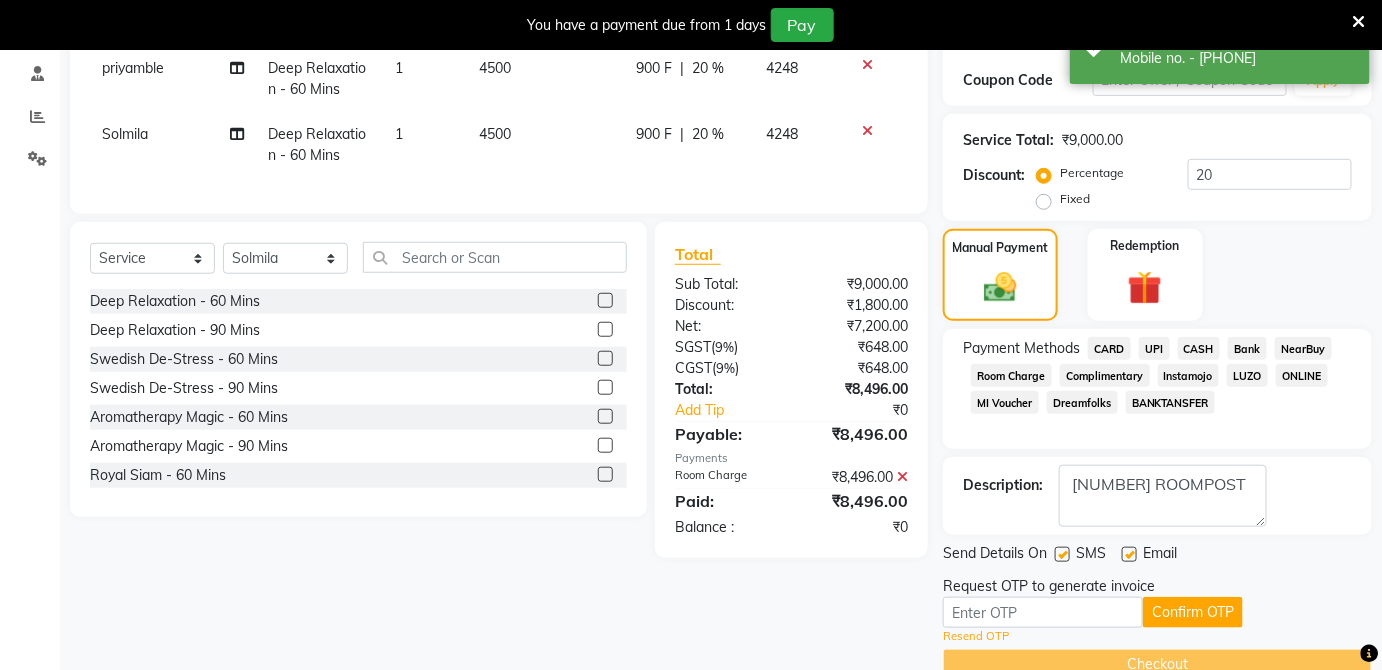 scroll, scrollTop: 370, scrollLeft: 0, axis: vertical 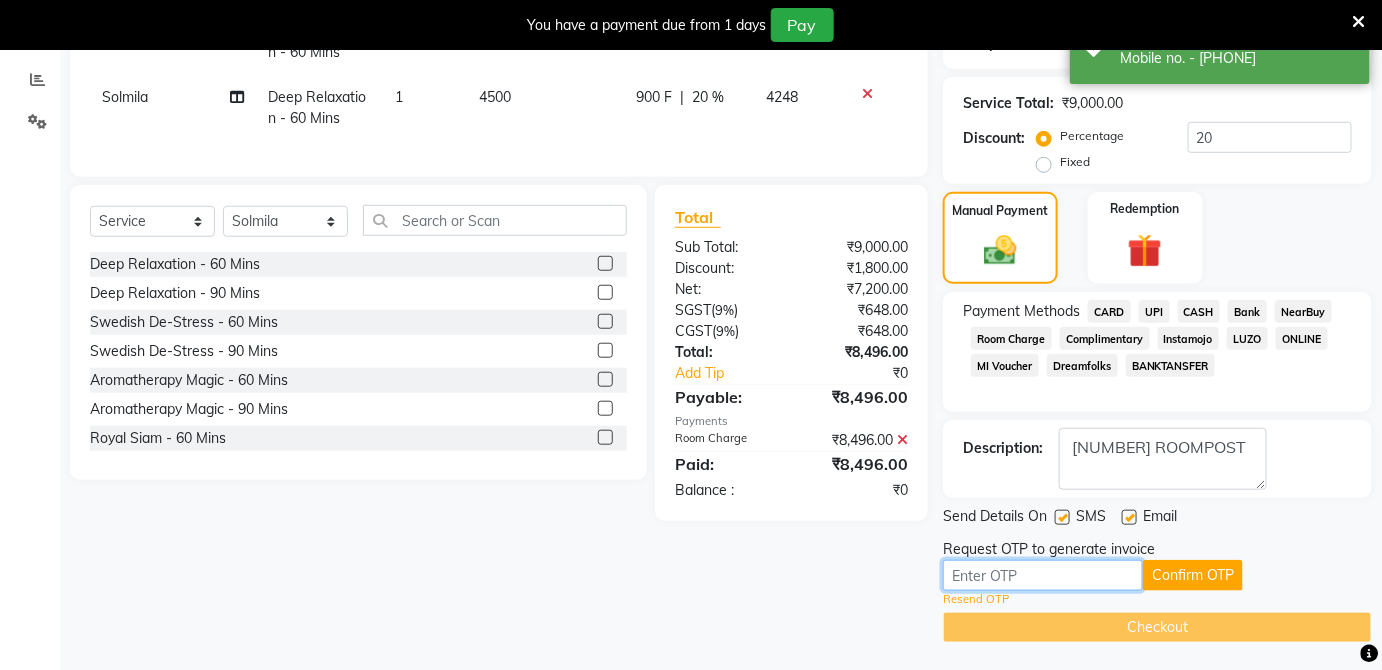 click at bounding box center (1043, 575) 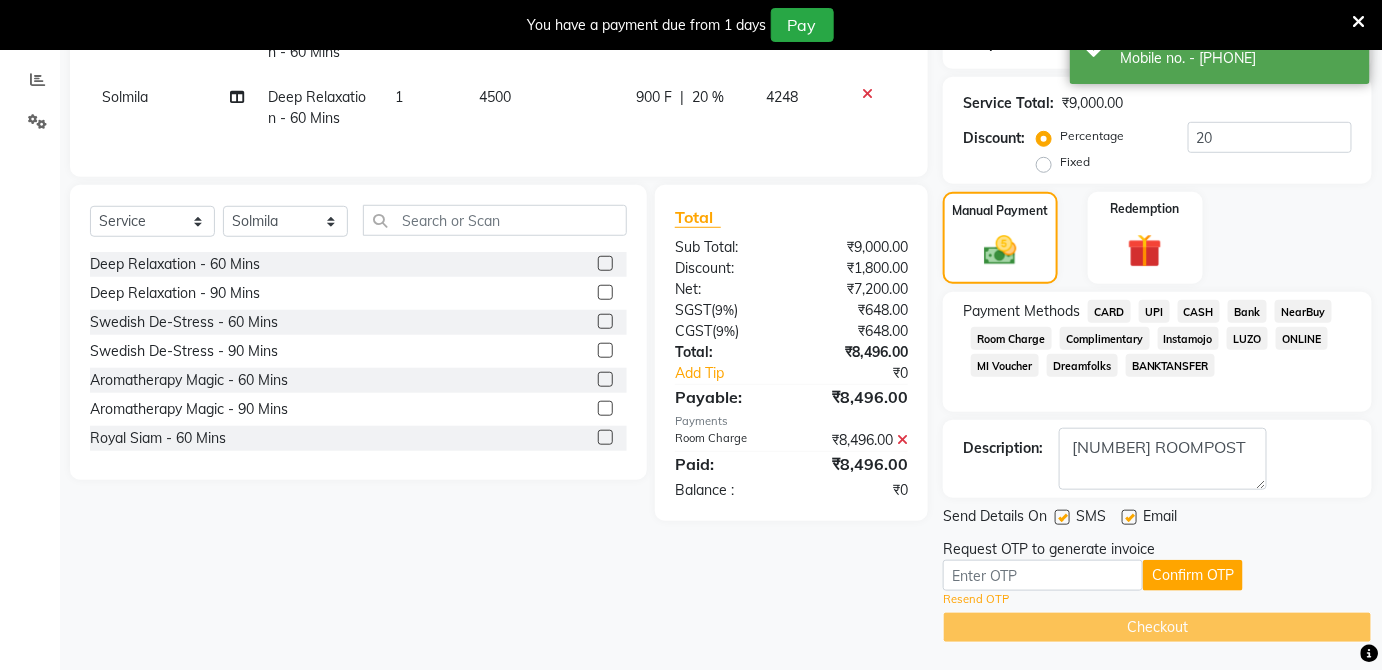 click on "Name: [NAME]  Membership:  No Active Membership  Total Visits:  0 Card on file:  0 Last Visit:   - Points:   0  Coupon Code Apply Service Total:  ₹[NUMBER].00  Discount:  Percentage   Fixed  20 Manual Payment Redemption Payment Methods  CARD   UPI   CASH   Bank   NearBuy   Room Charge   Complimentary   Instamojo   LUZO   ONLINE   MI Voucher   Dreamfolks   BANKTANSFER  Description:                  Send Details On SMS Email Request OTP to generate invoice Confirm OTP Resend OTP  Checkout" 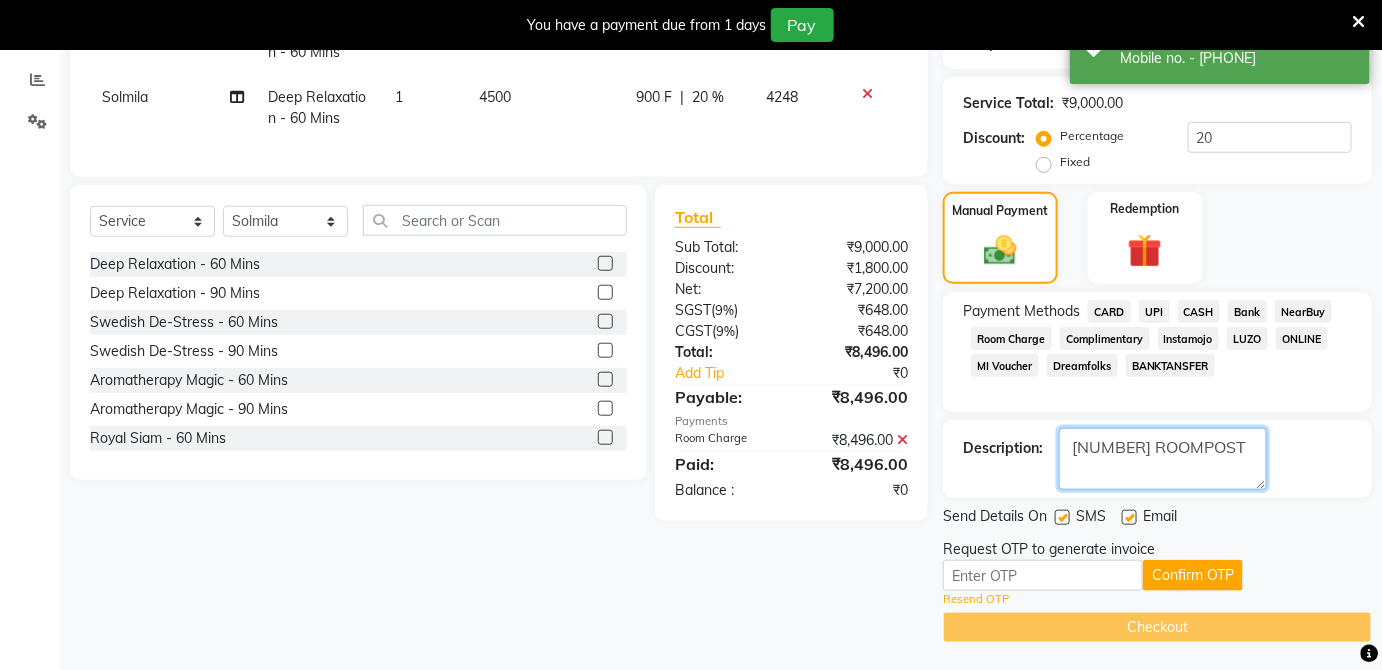 click 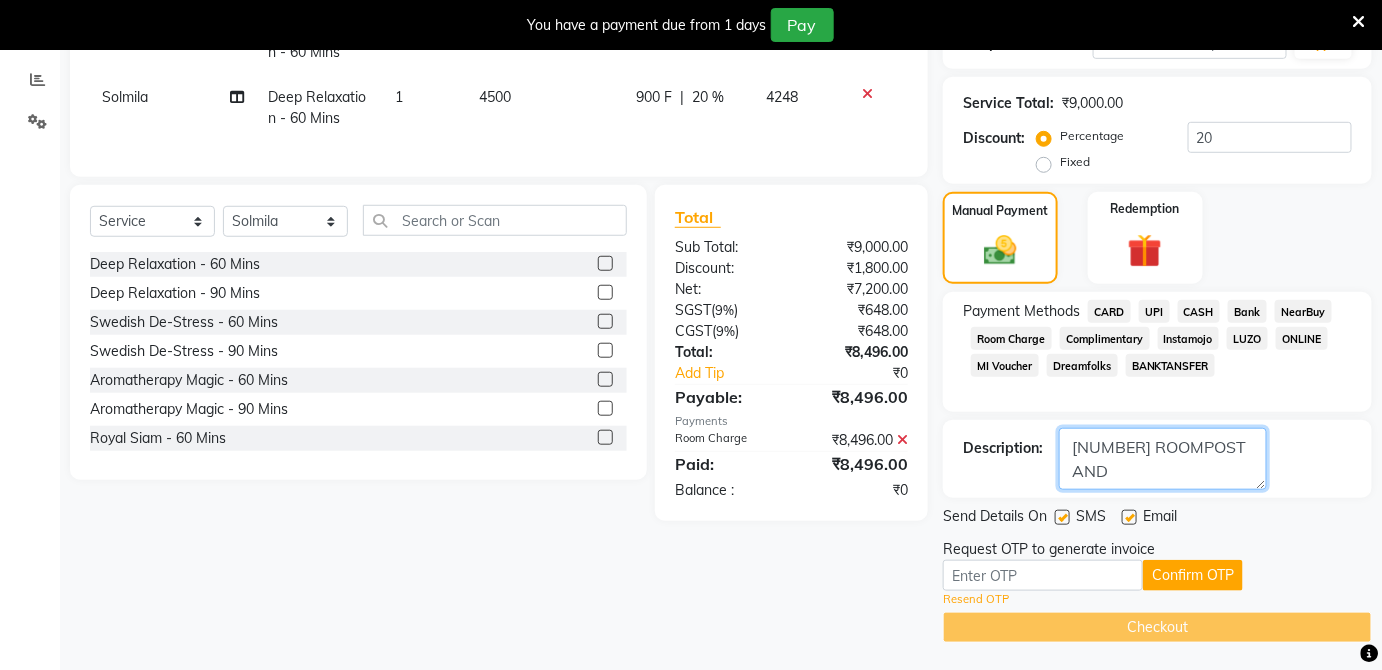 type on "[NUMBER] ROOMPOST AND" 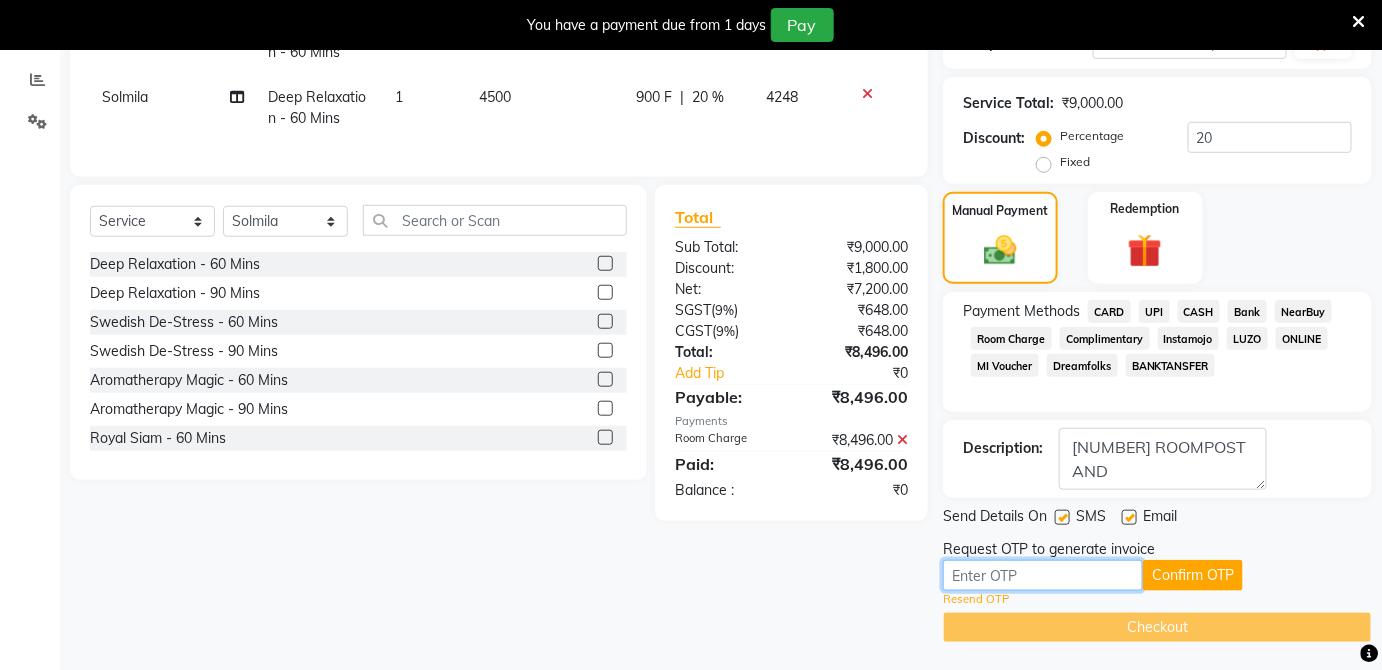 click at bounding box center [1043, 575] 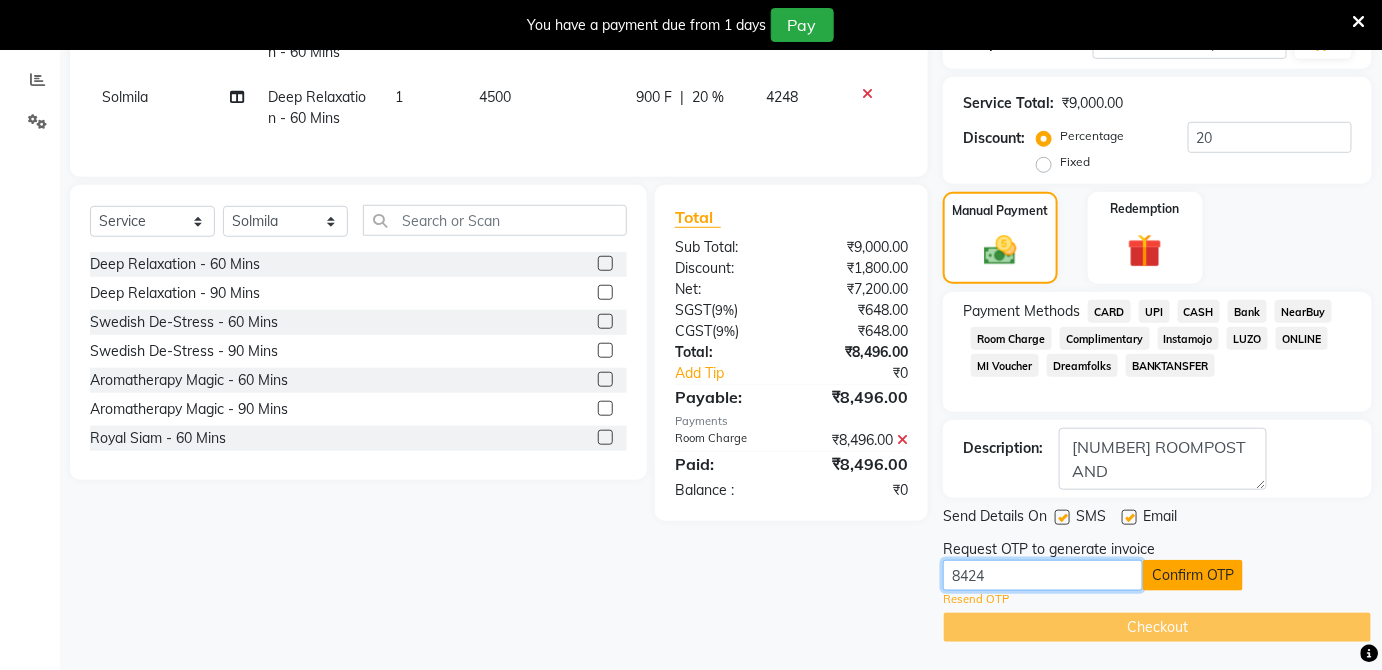type on "8424" 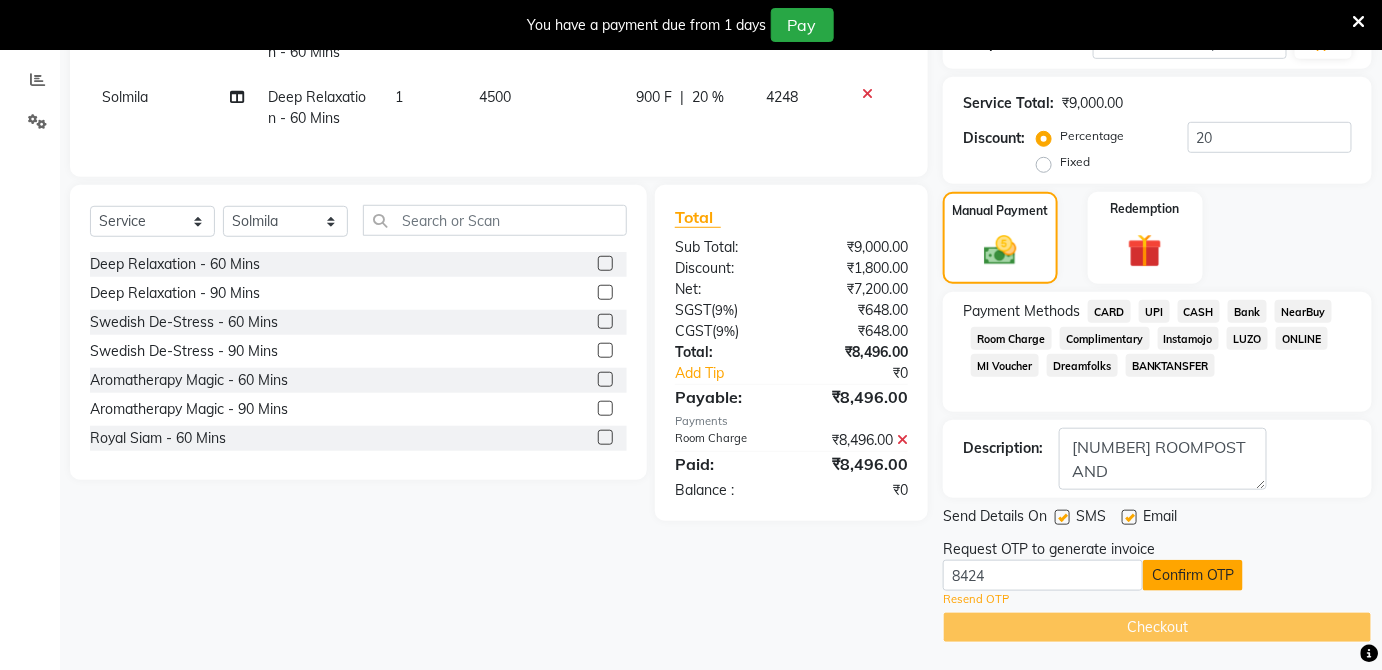 click on "Confirm OTP" 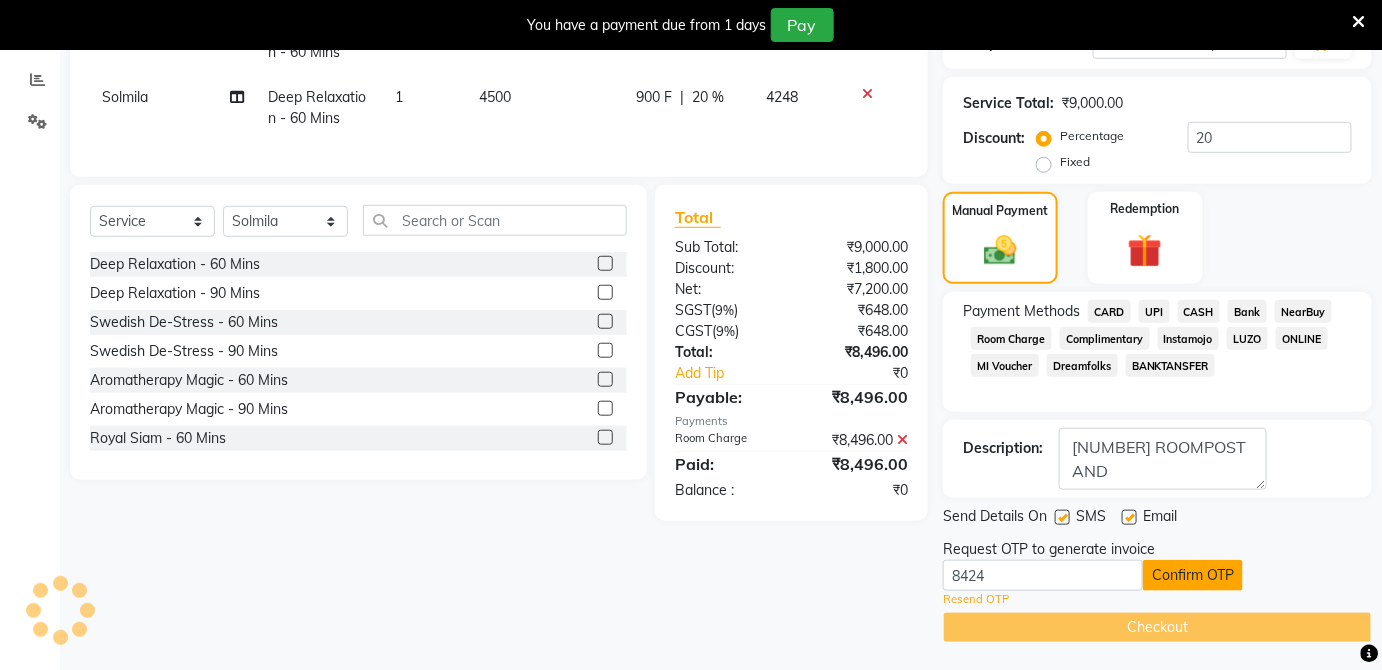 scroll, scrollTop: 294, scrollLeft: 0, axis: vertical 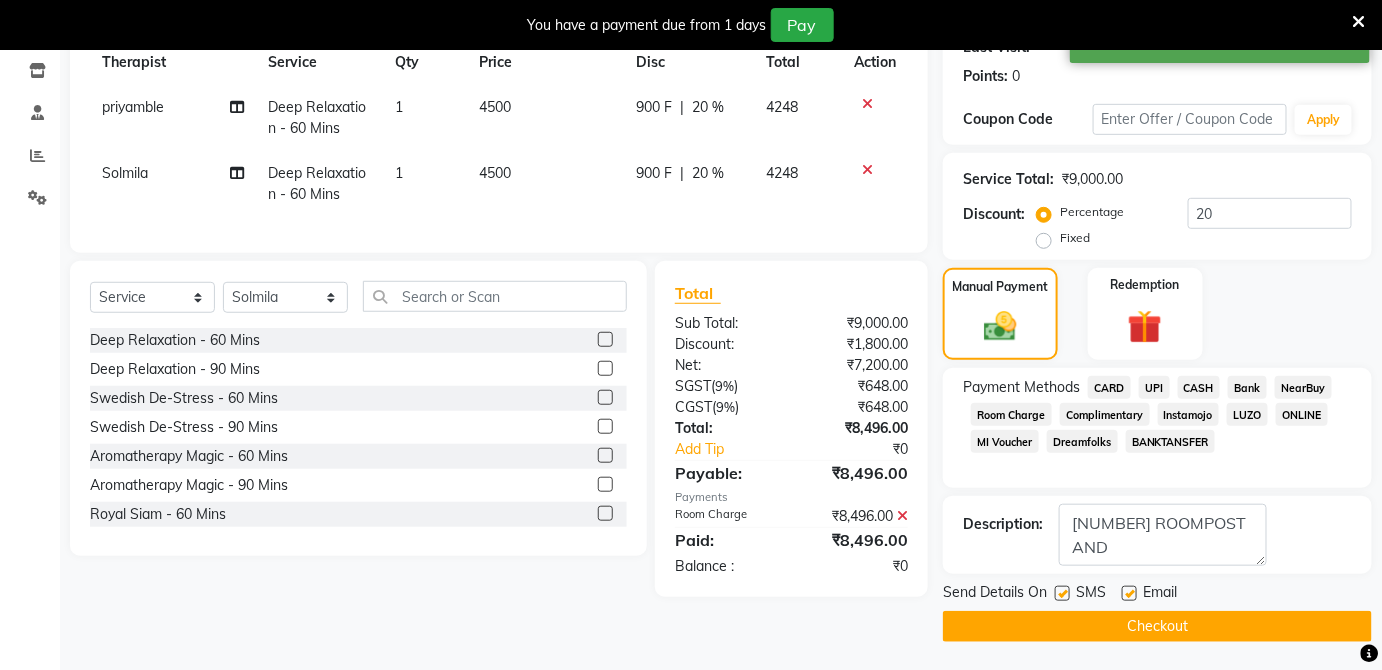 click on "Checkout" 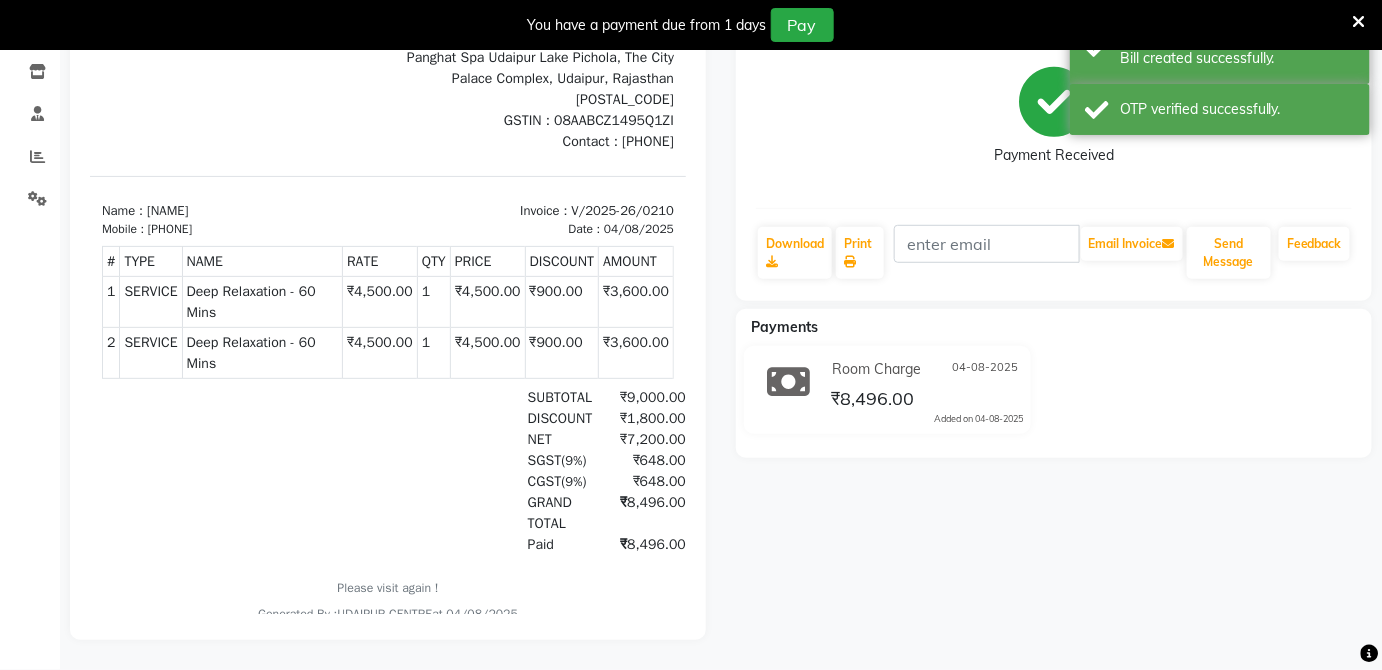 scroll, scrollTop: 0, scrollLeft: 0, axis: both 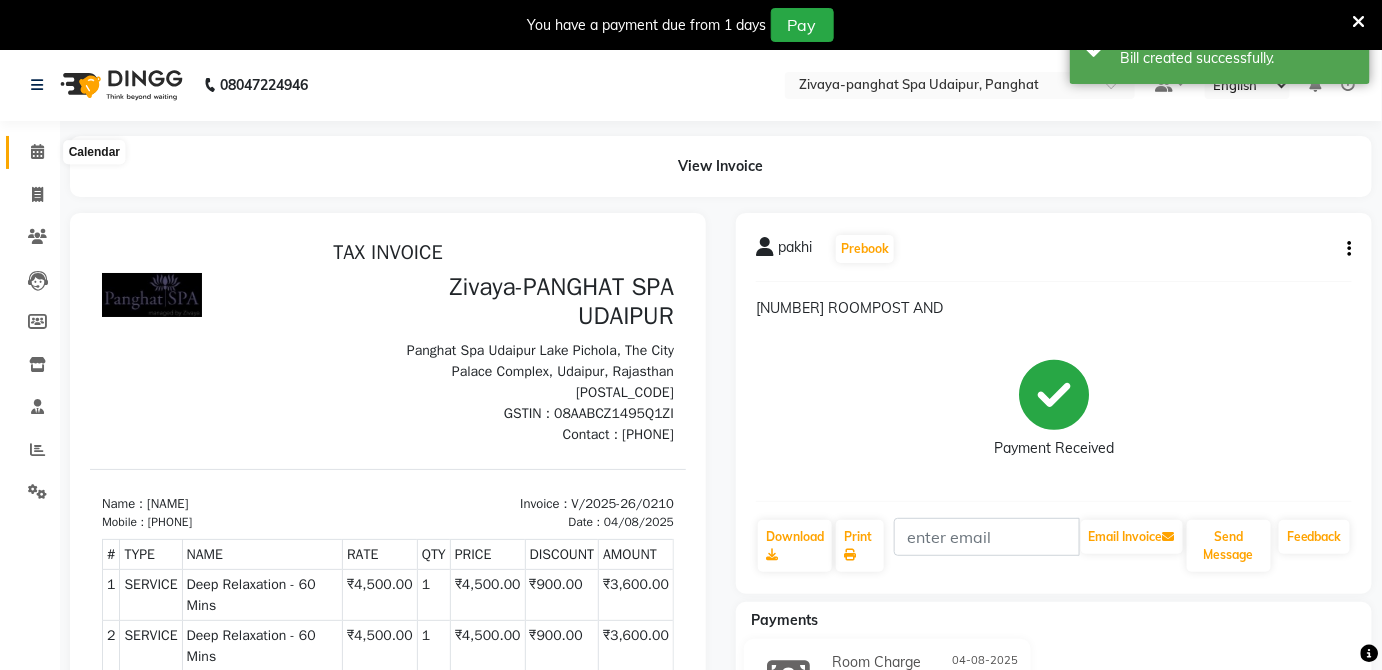 click 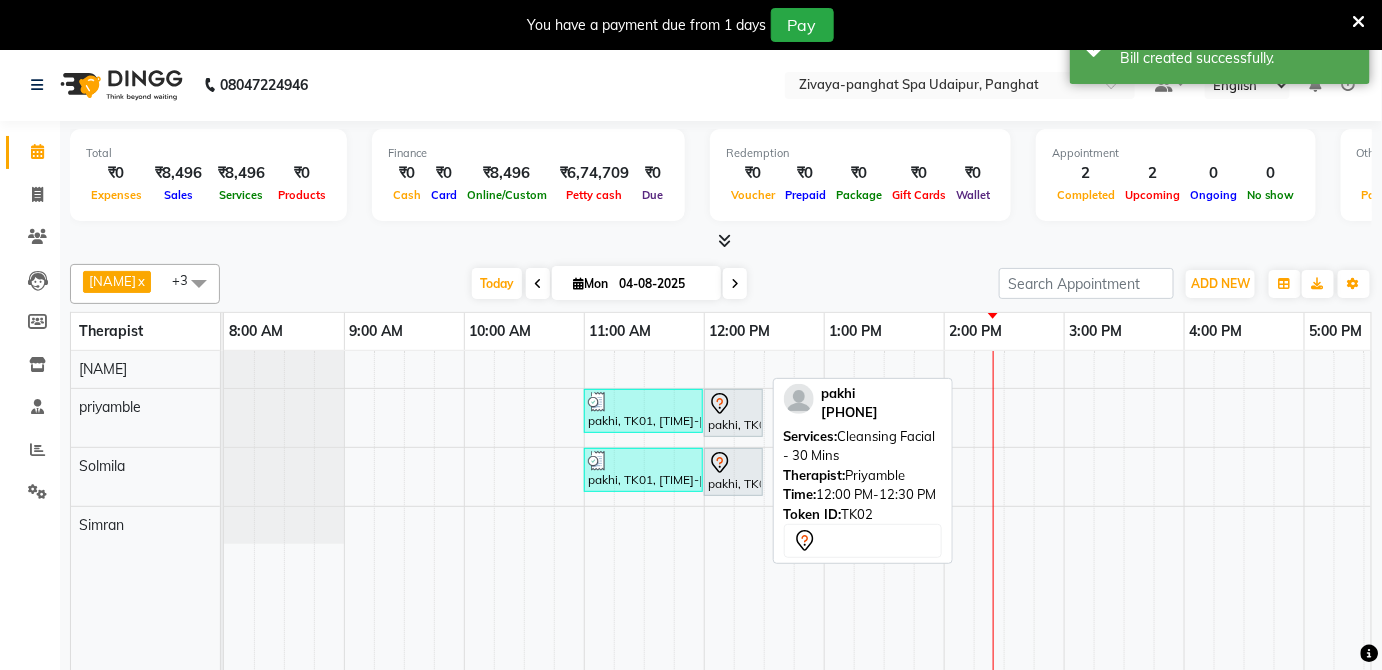 click on "pakhi, TK02, [TIME]-[TIME], Cleansing Facial - 30 Mins" at bounding box center (733, 413) 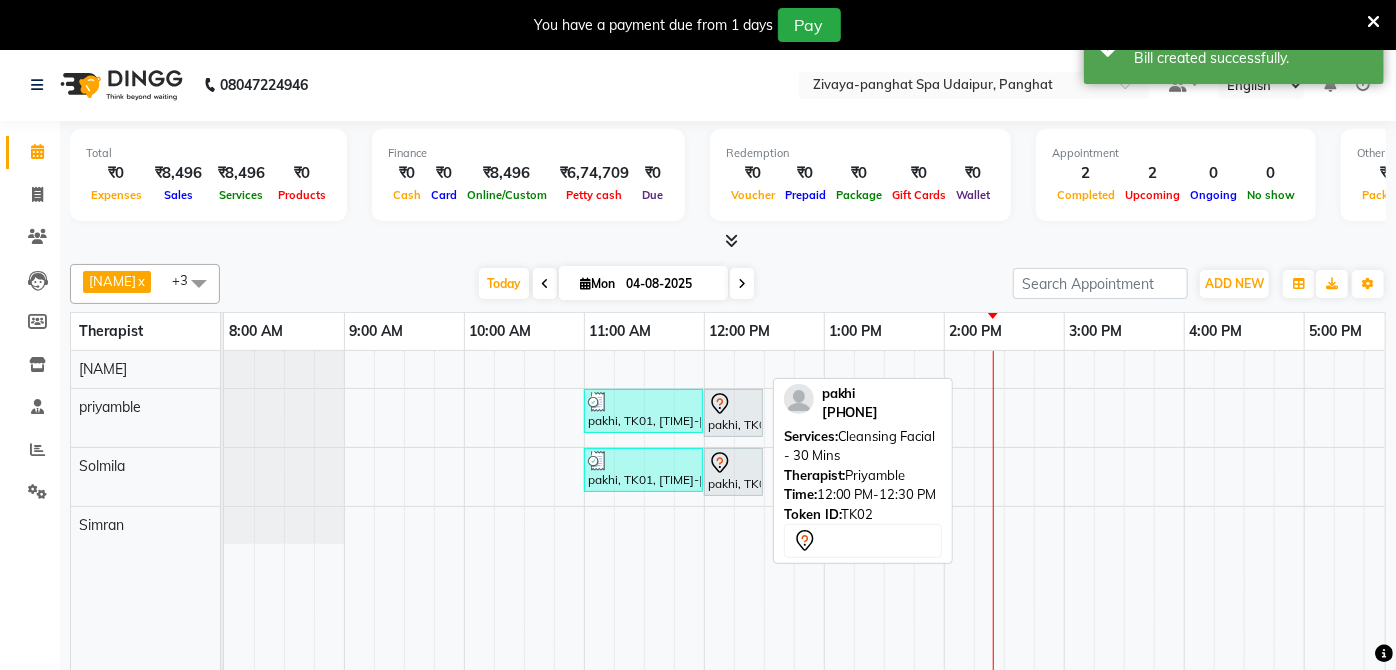 select on "7" 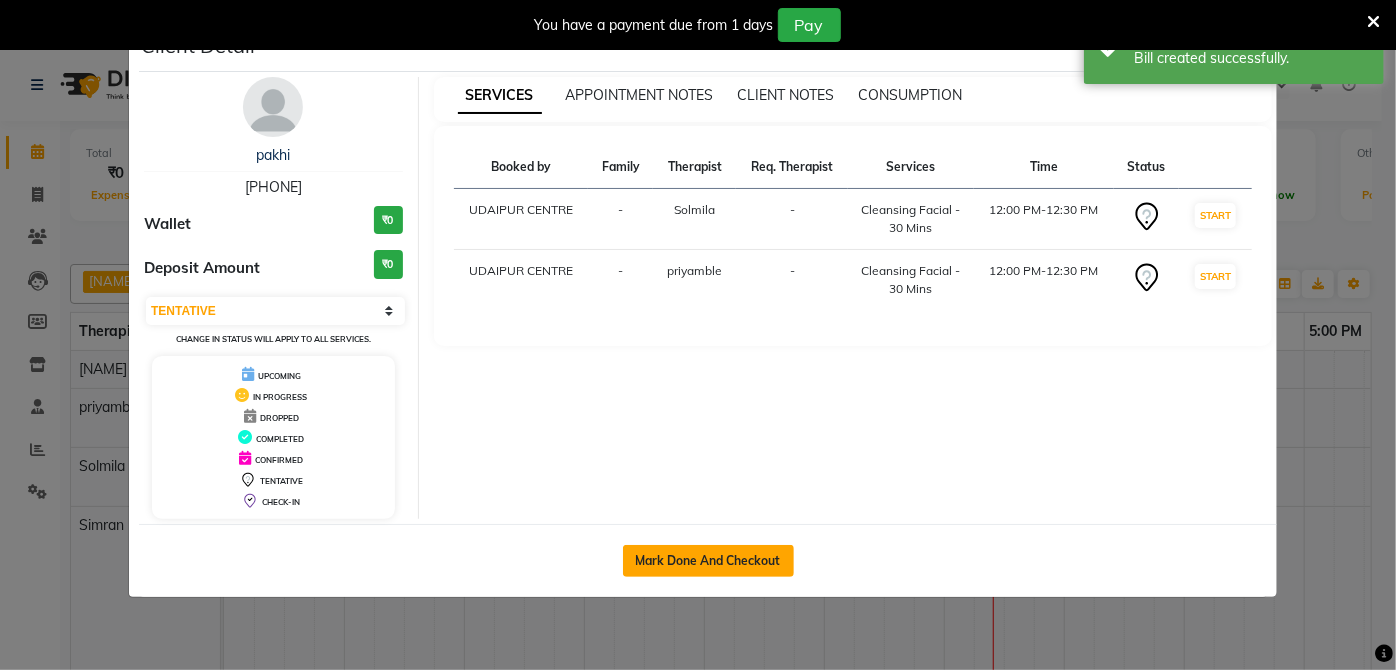 click on "Mark Done And Checkout" 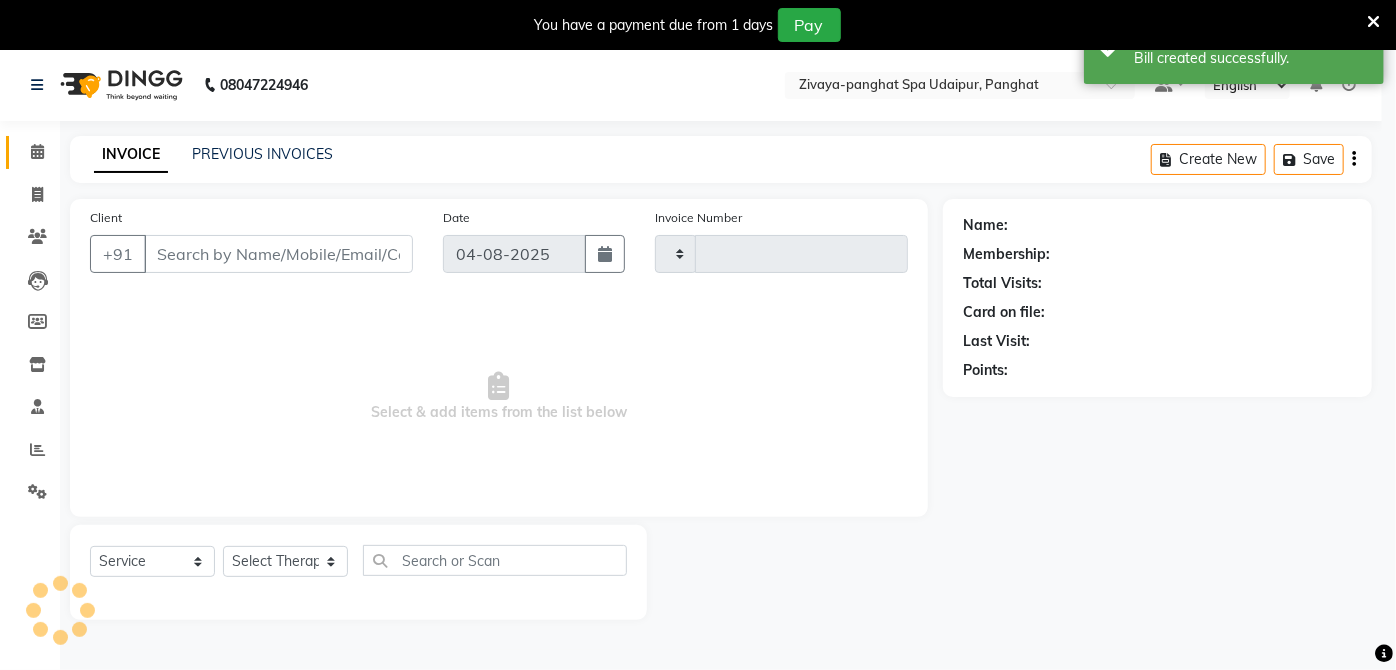 type on "0211" 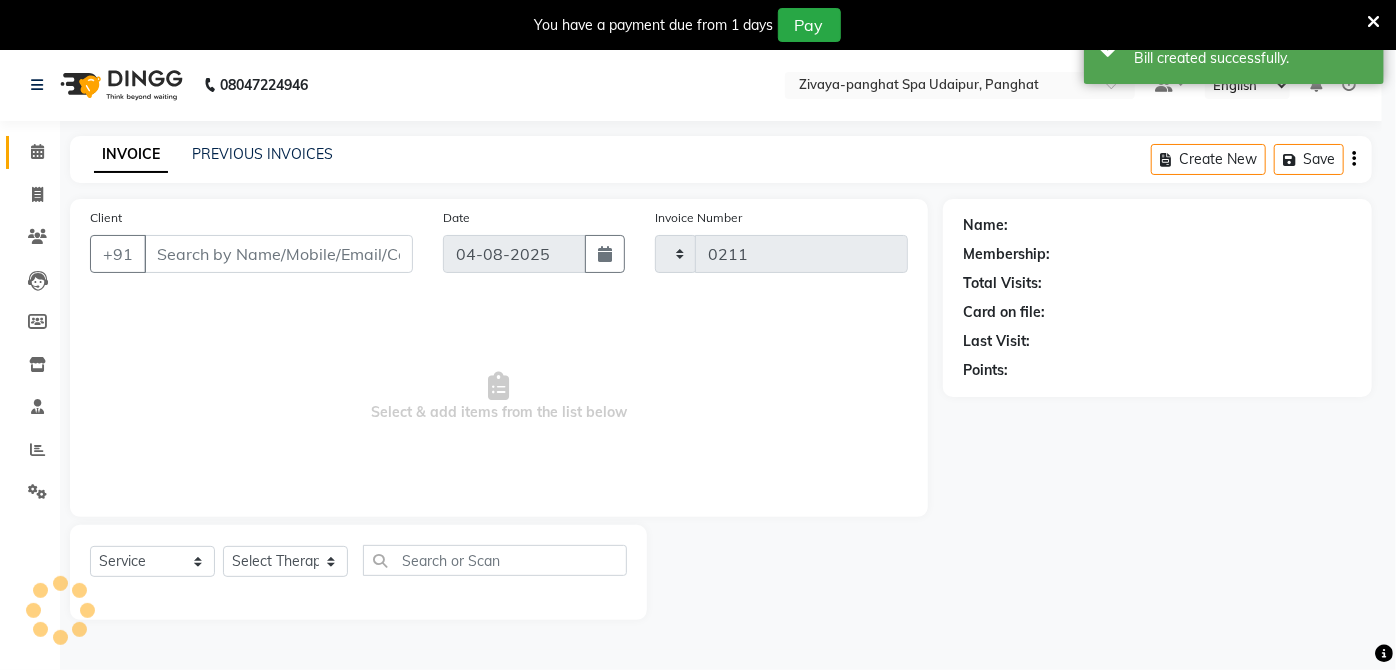 select on "3" 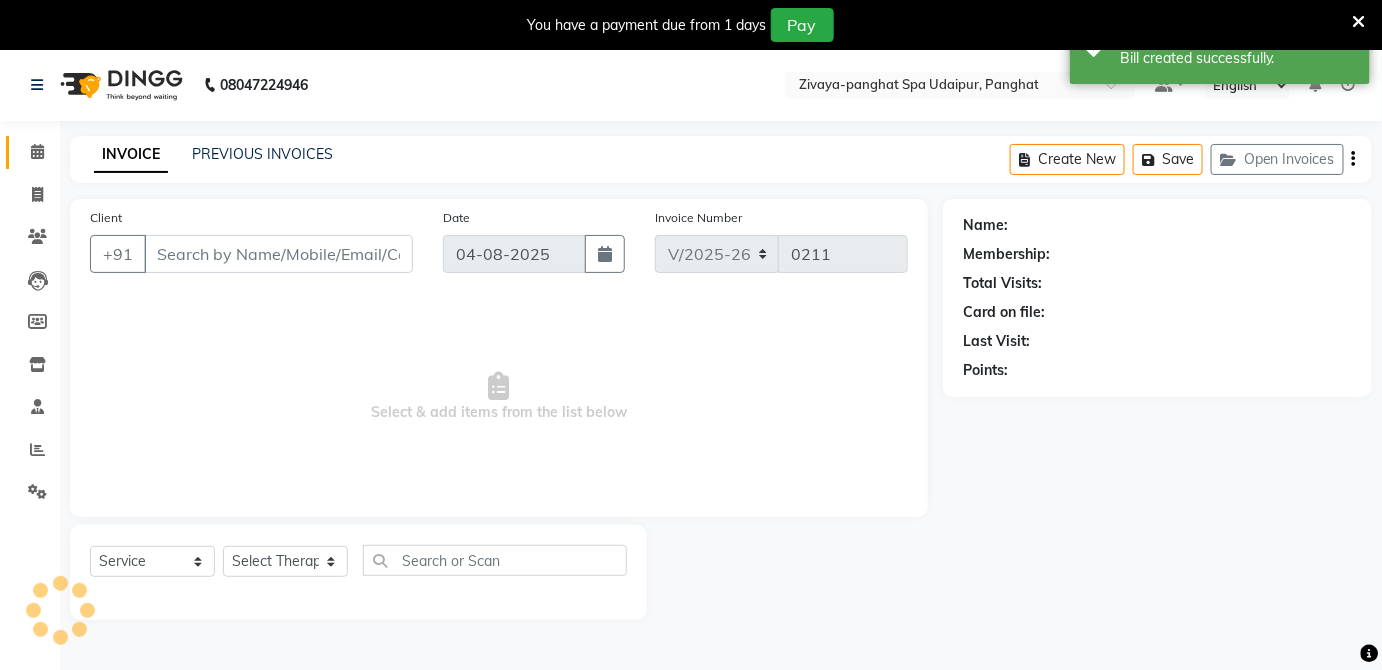 type on "[PHONE]" 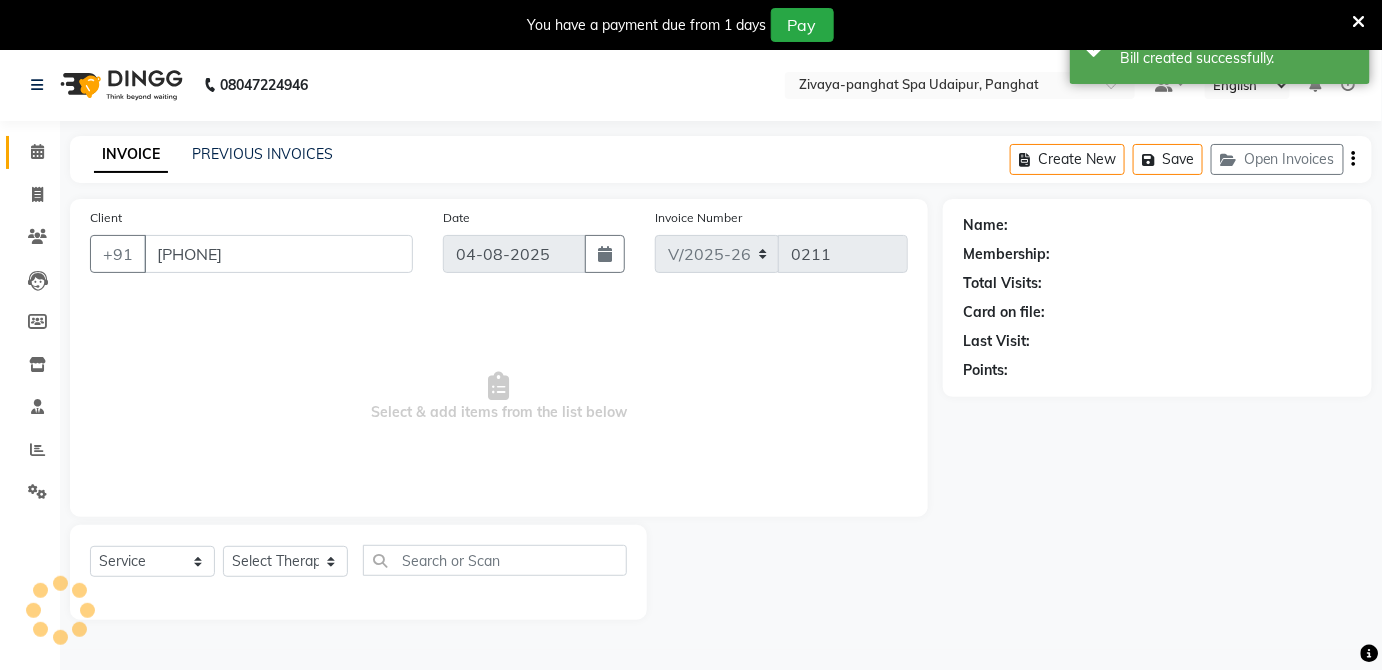 select on "66042" 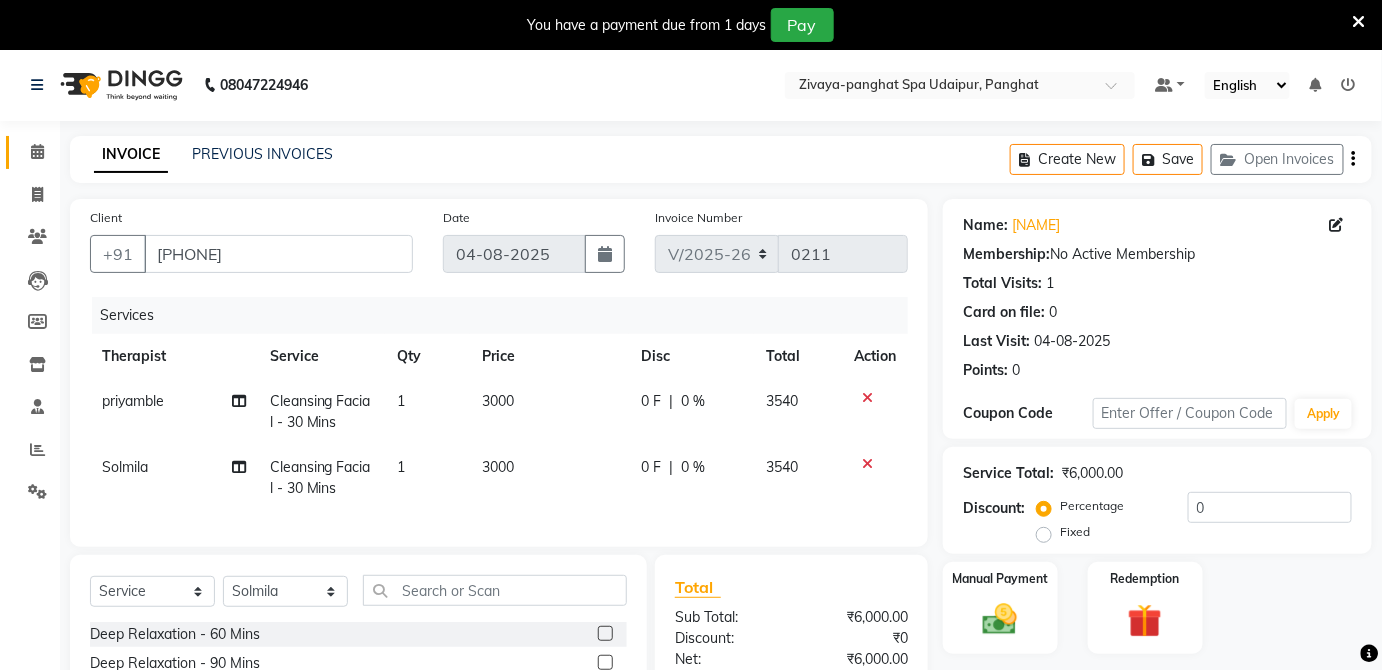 scroll, scrollTop: 223, scrollLeft: 0, axis: vertical 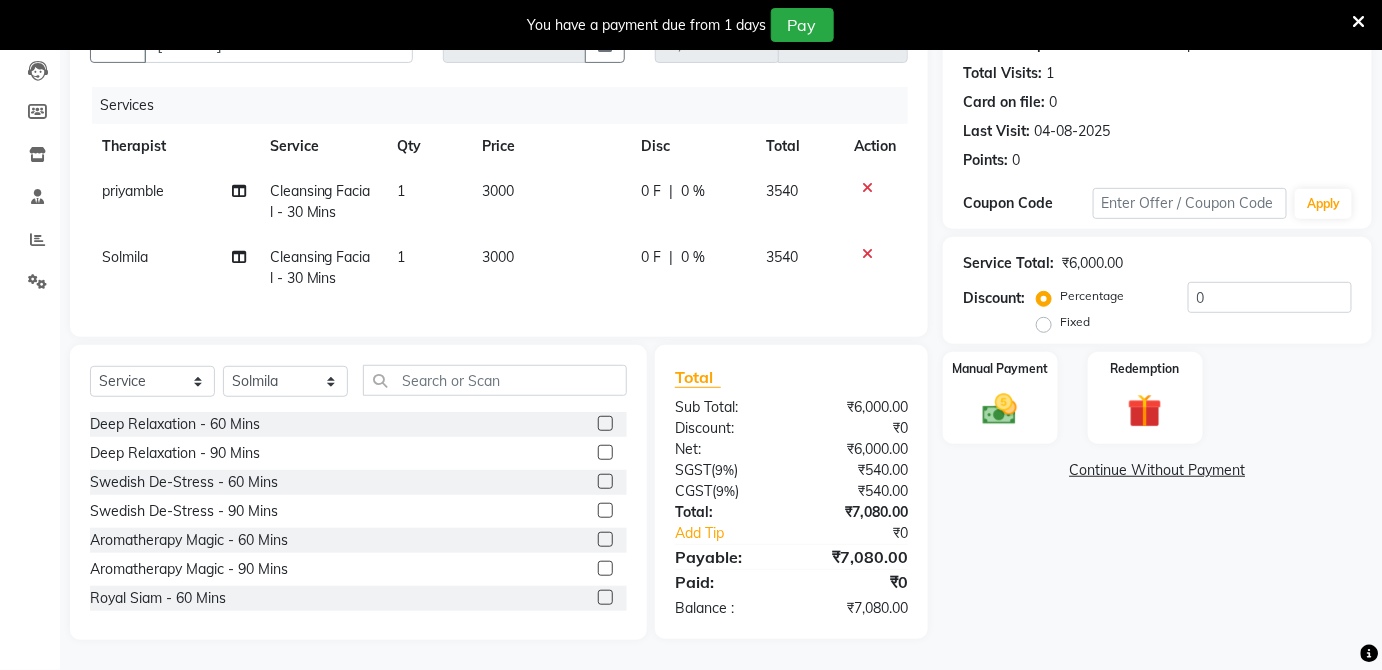 click on "Fixed" 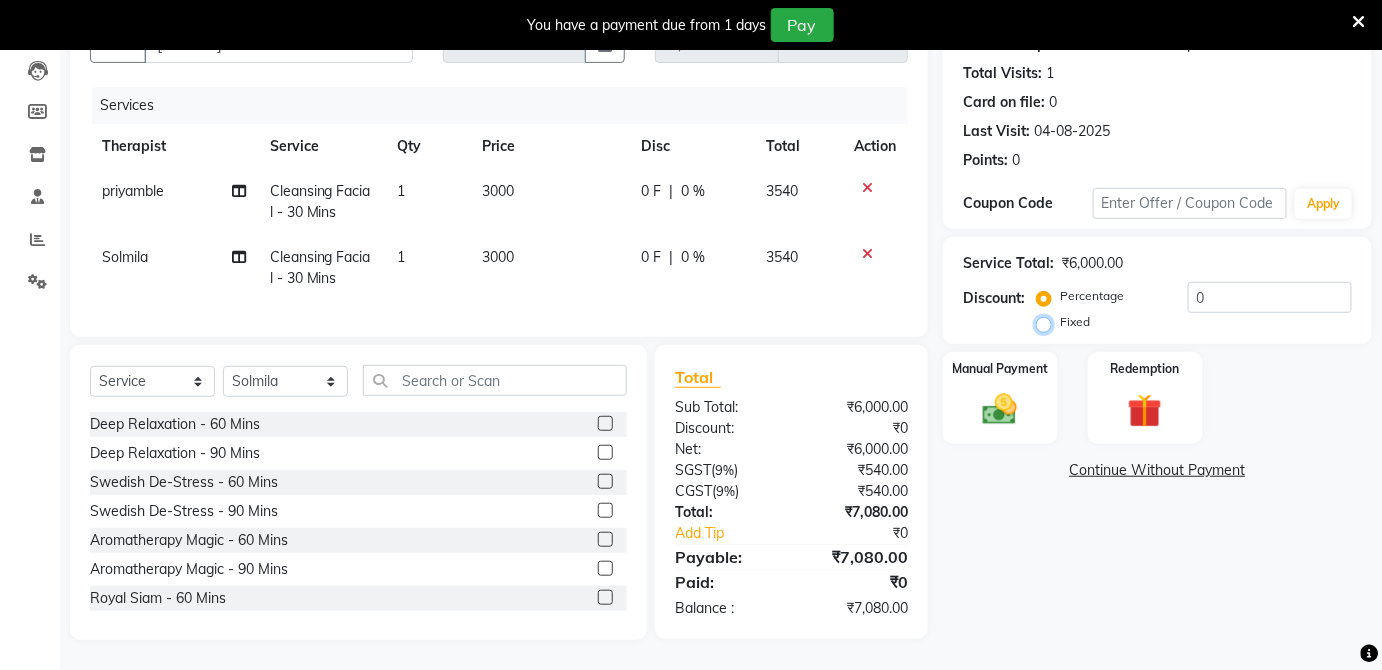 click on "Fixed" at bounding box center [1048, 322] 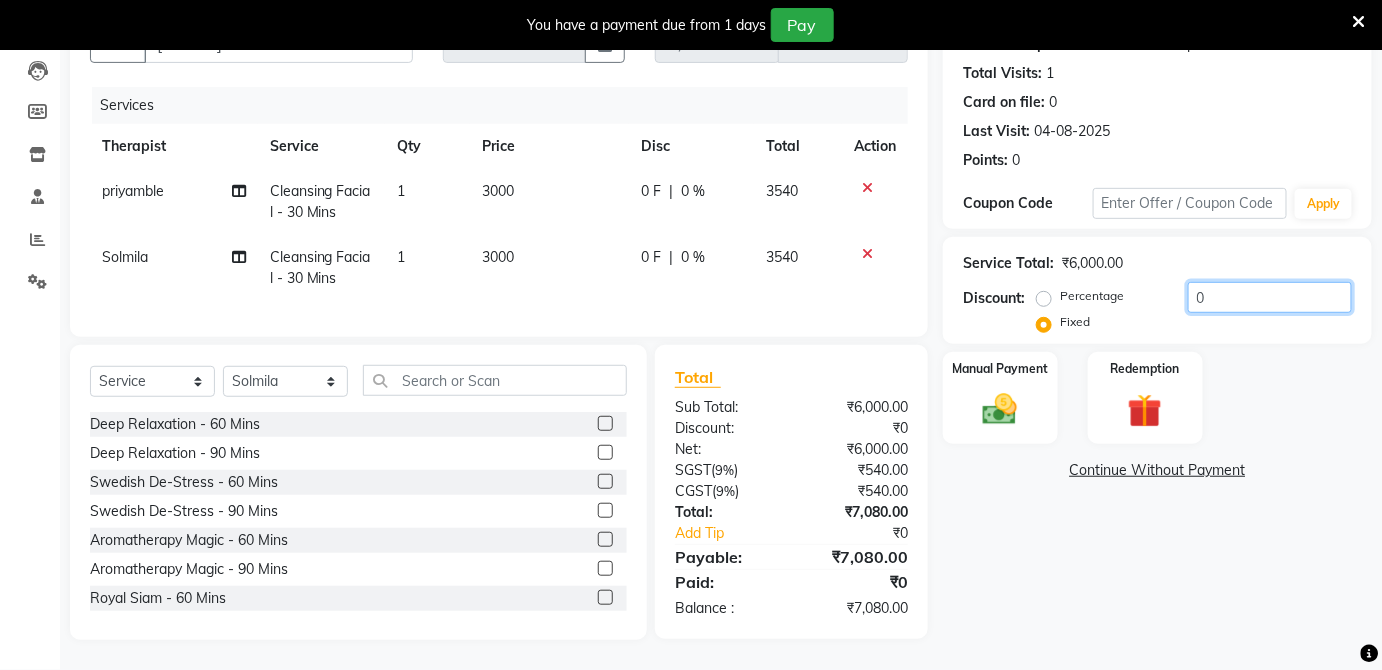 click on "0" 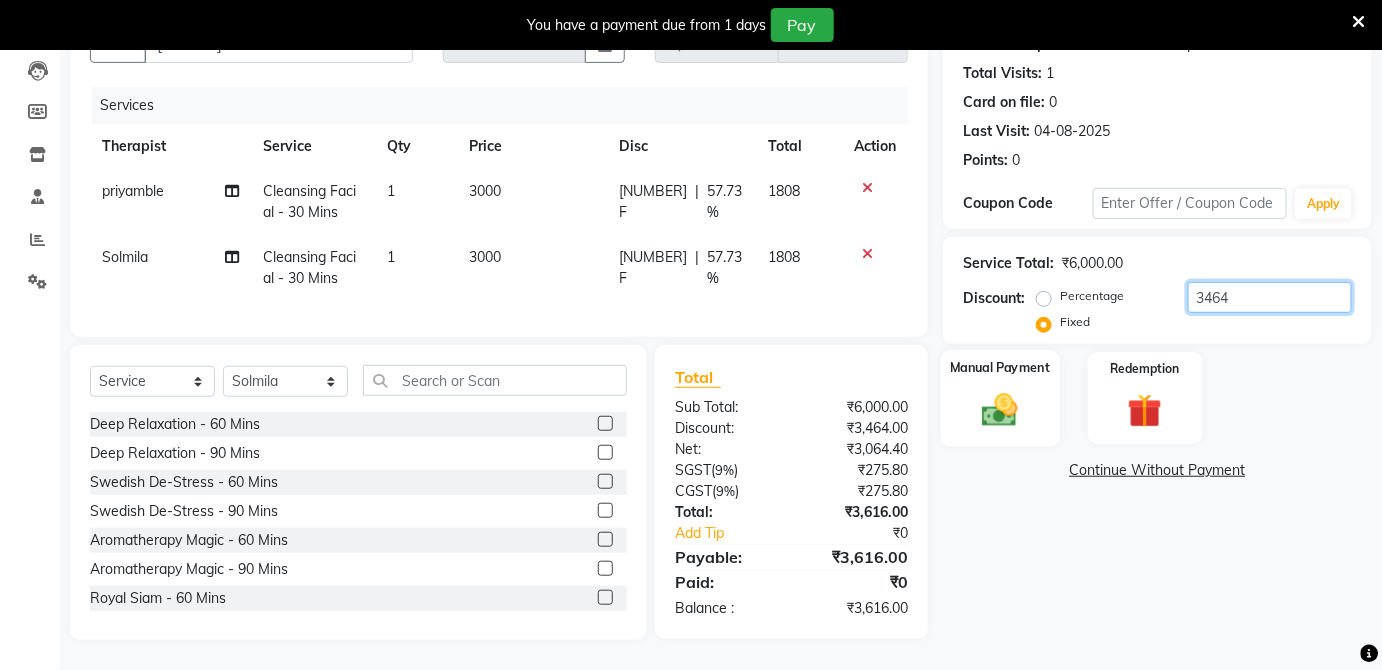 type on "3464" 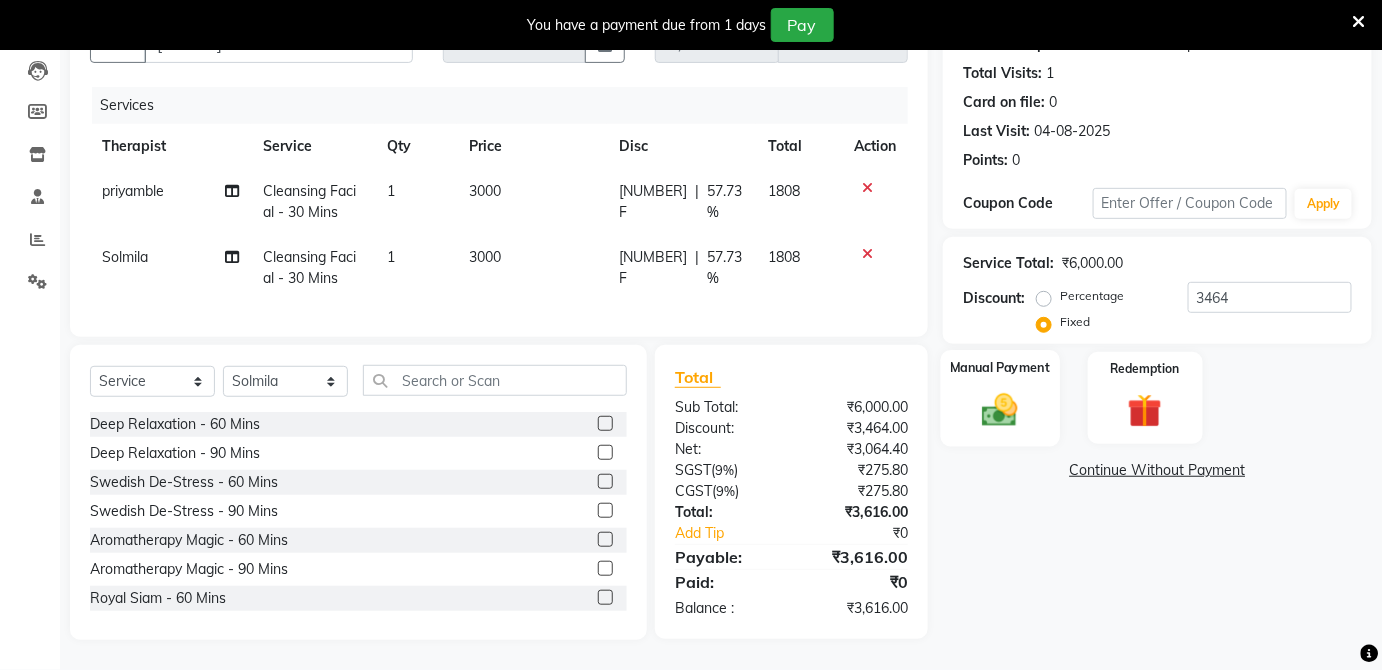 click on "Manual Payment" 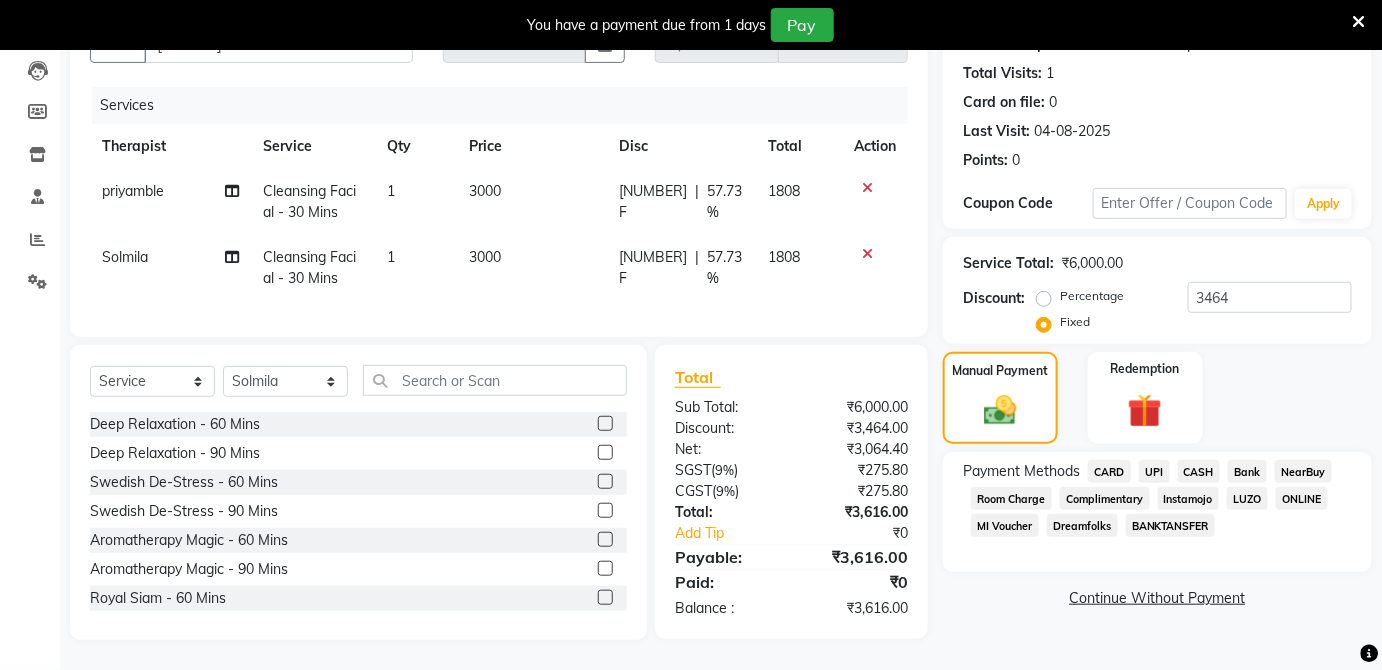 click on "CASH" 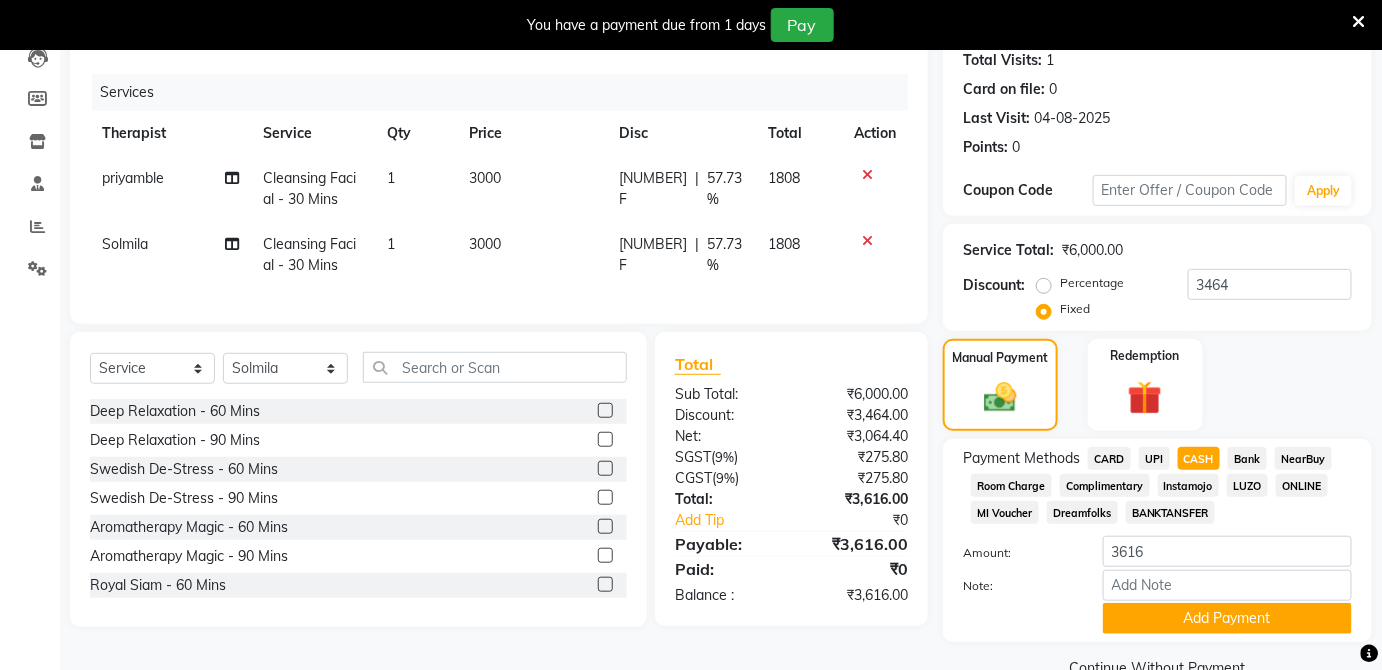 scroll, scrollTop: 265, scrollLeft: 0, axis: vertical 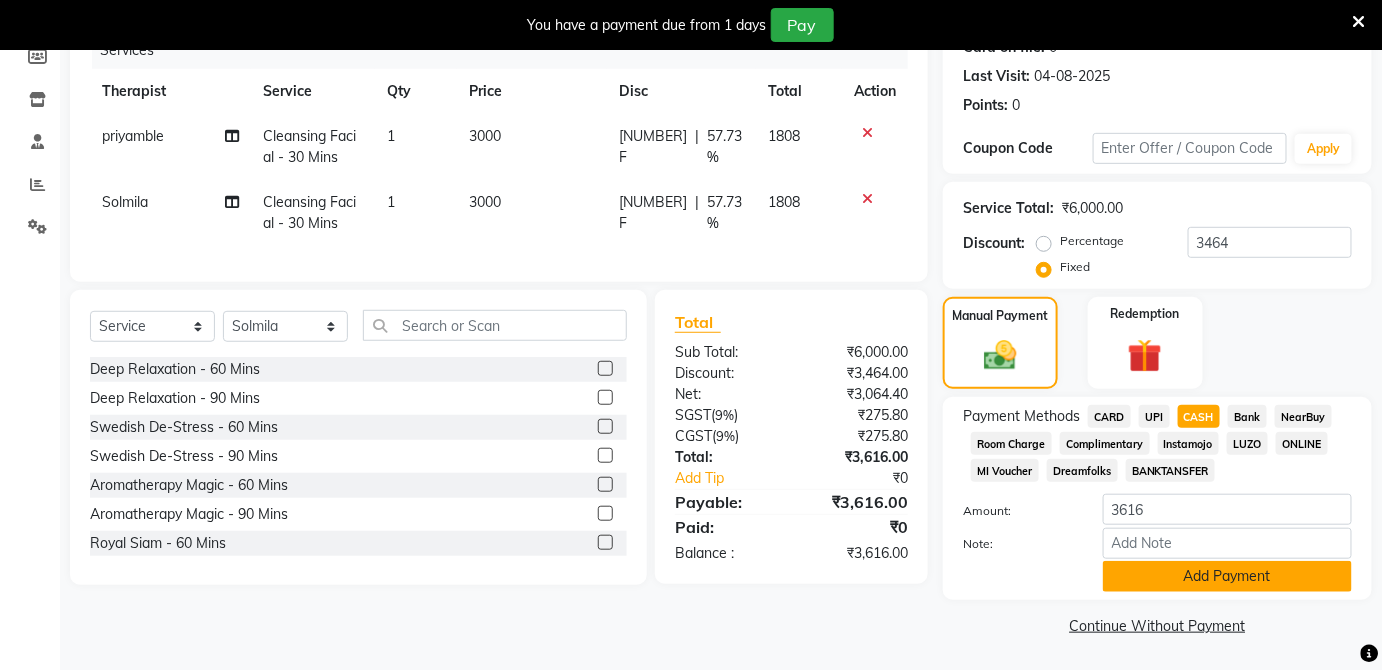 click on "Add Payment" 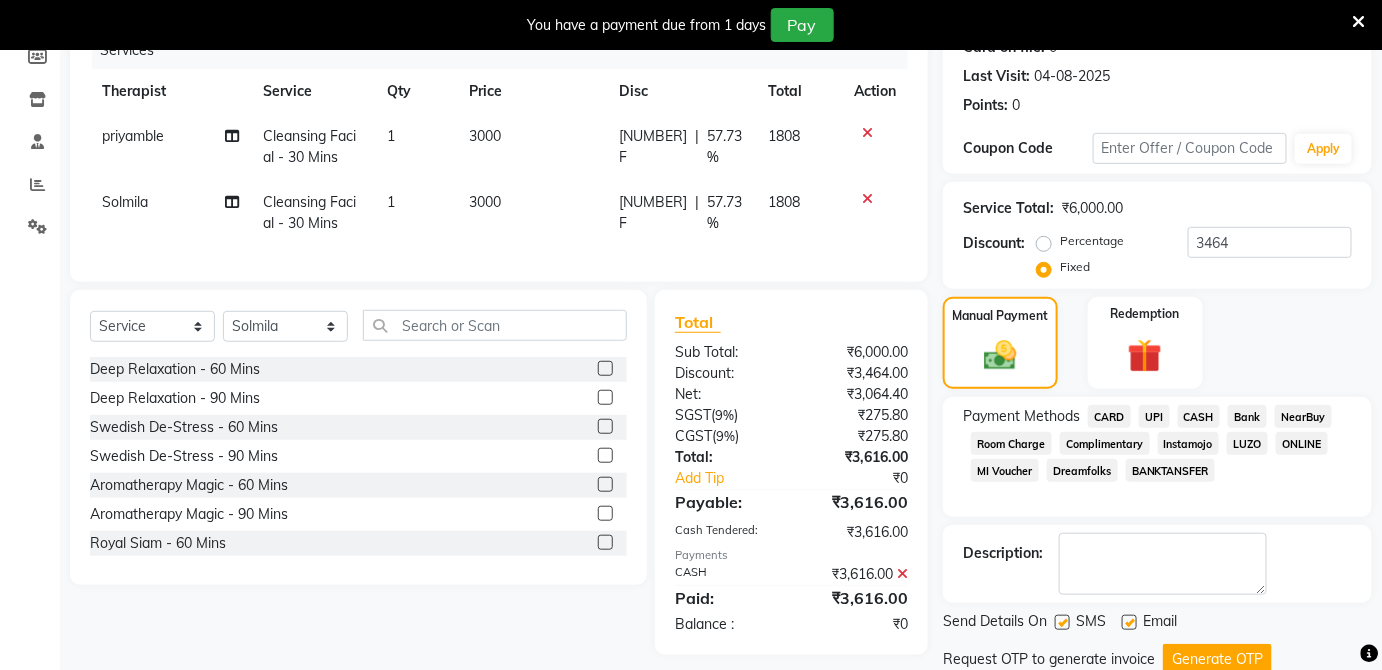 scroll, scrollTop: 333, scrollLeft: 0, axis: vertical 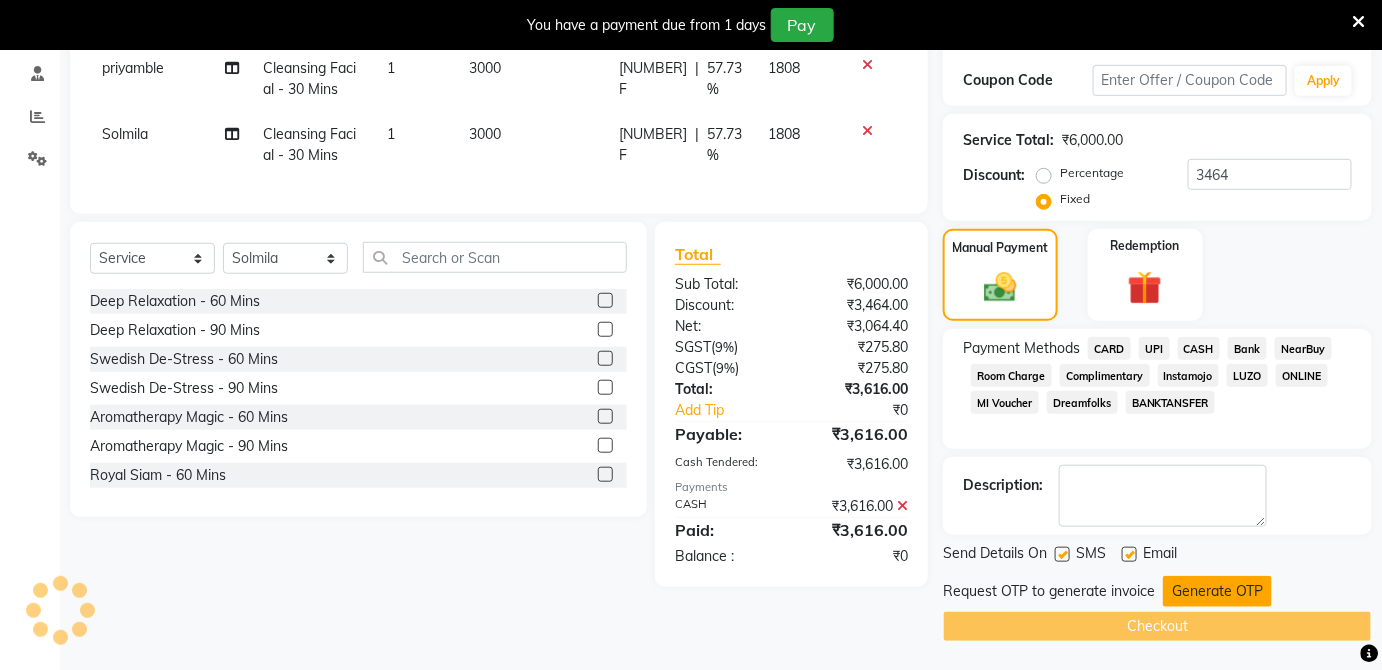 click on "Generate OTP" 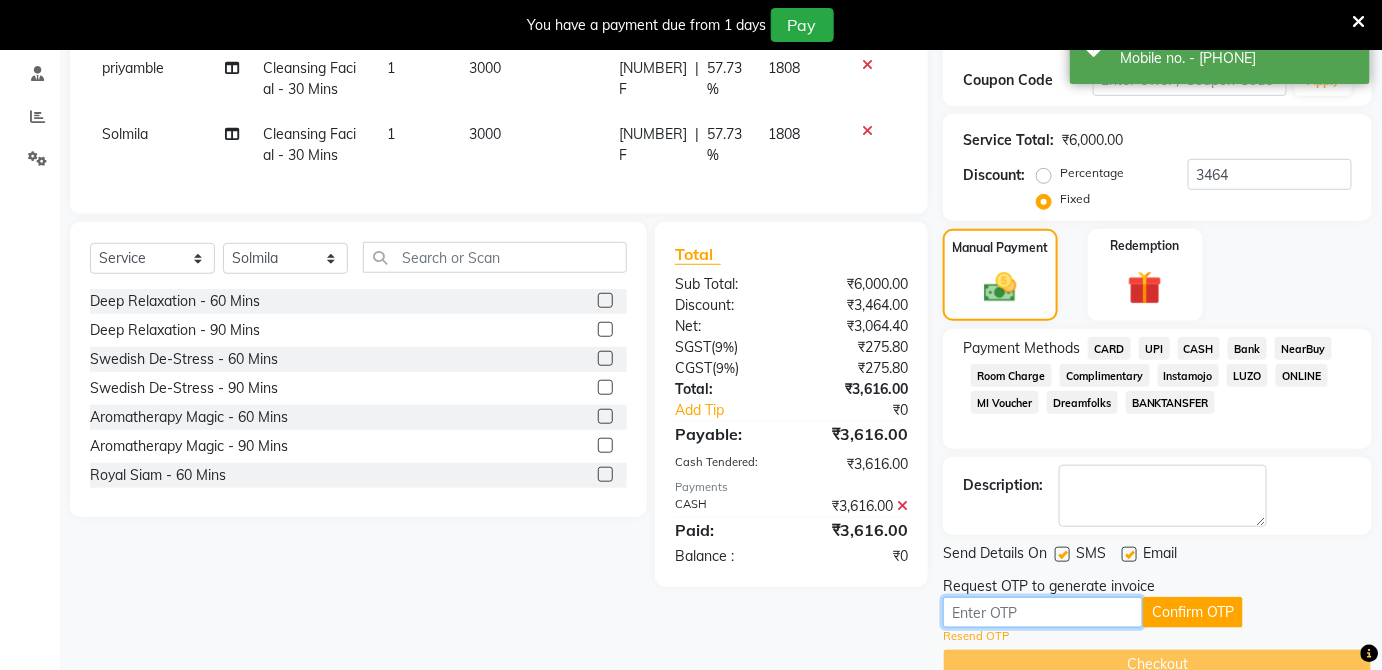 click at bounding box center (1043, 612) 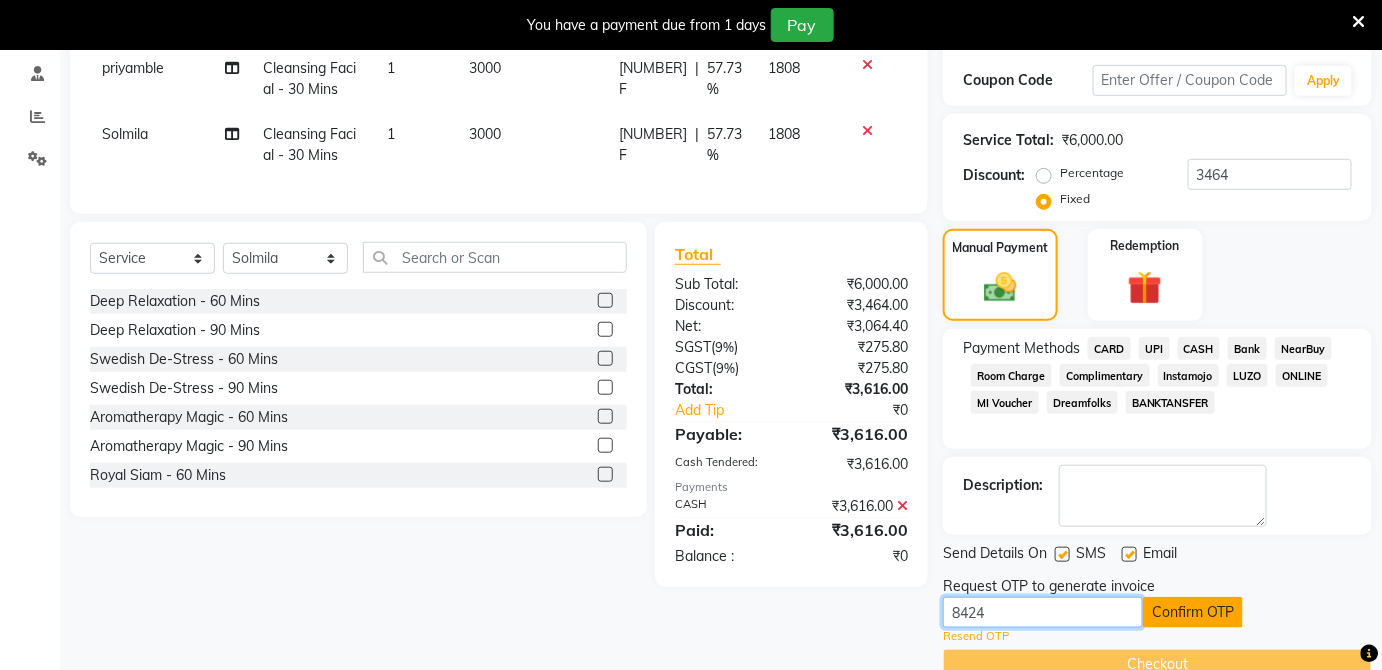 drag, startPoint x: 1088, startPoint y: 611, endPoint x: 1176, endPoint y: 613, distance: 88.02273 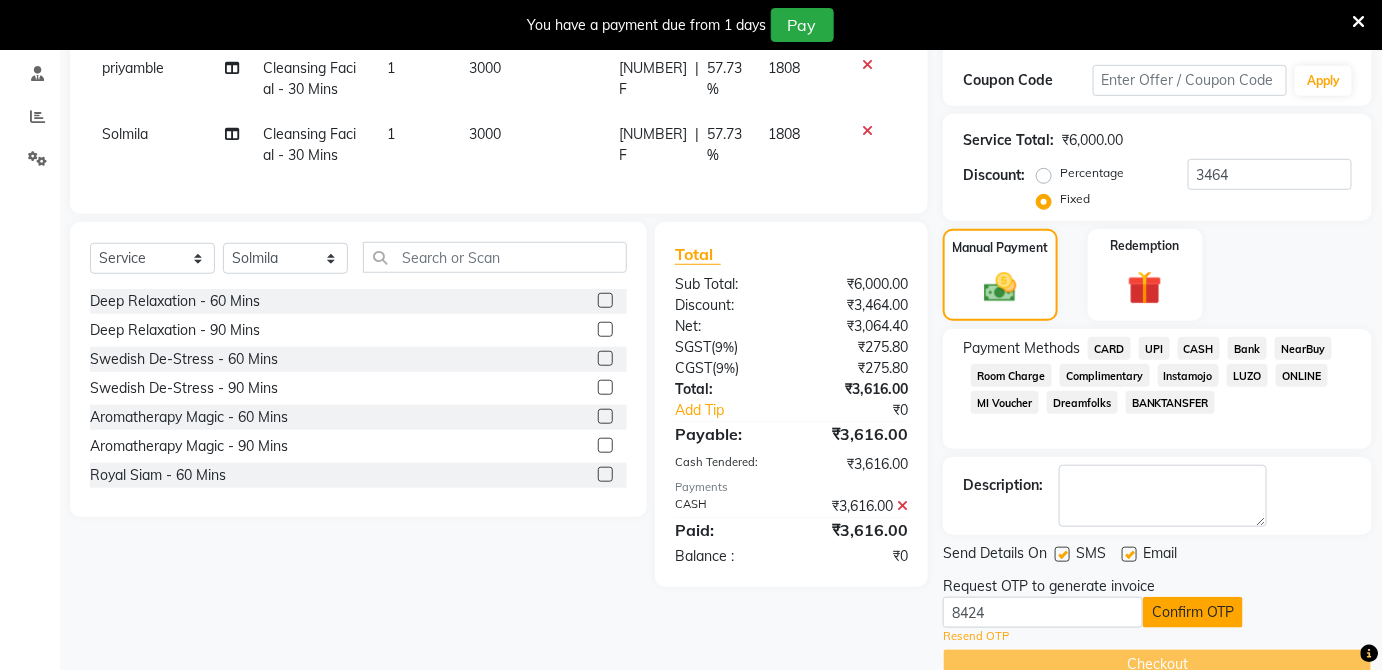 click on "Confirm OTP" 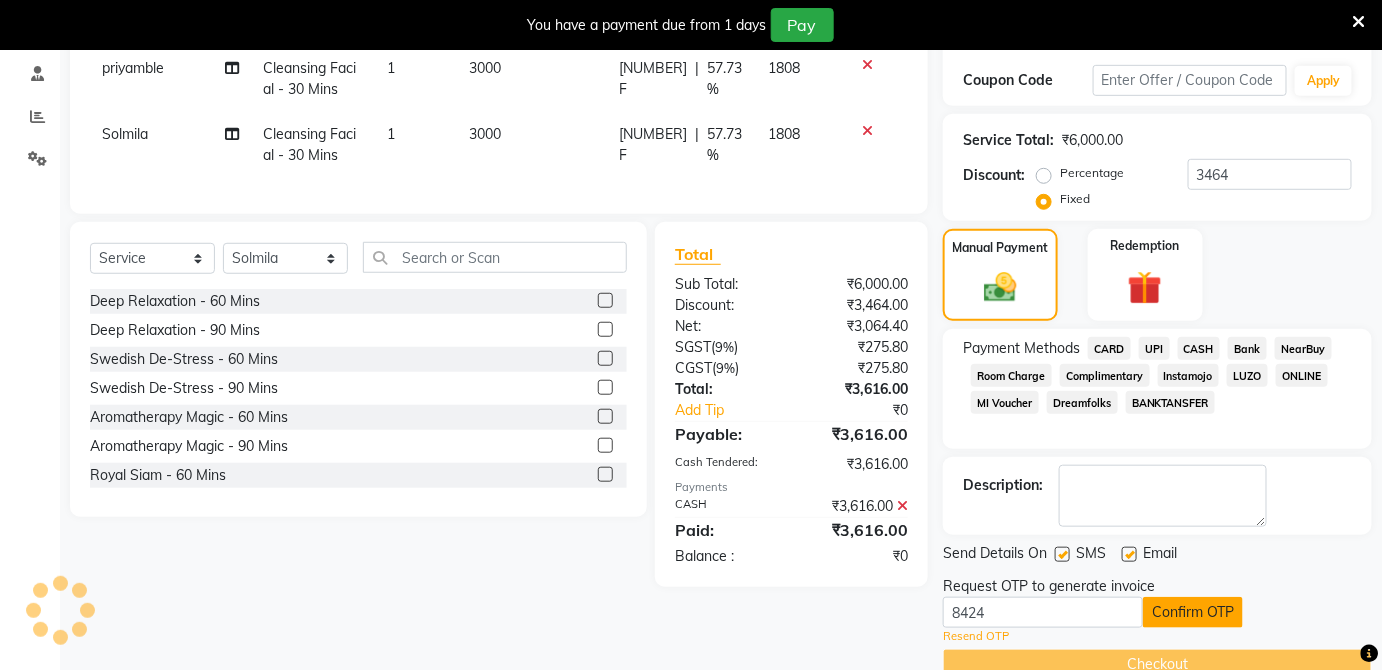 scroll, scrollTop: 294, scrollLeft: 0, axis: vertical 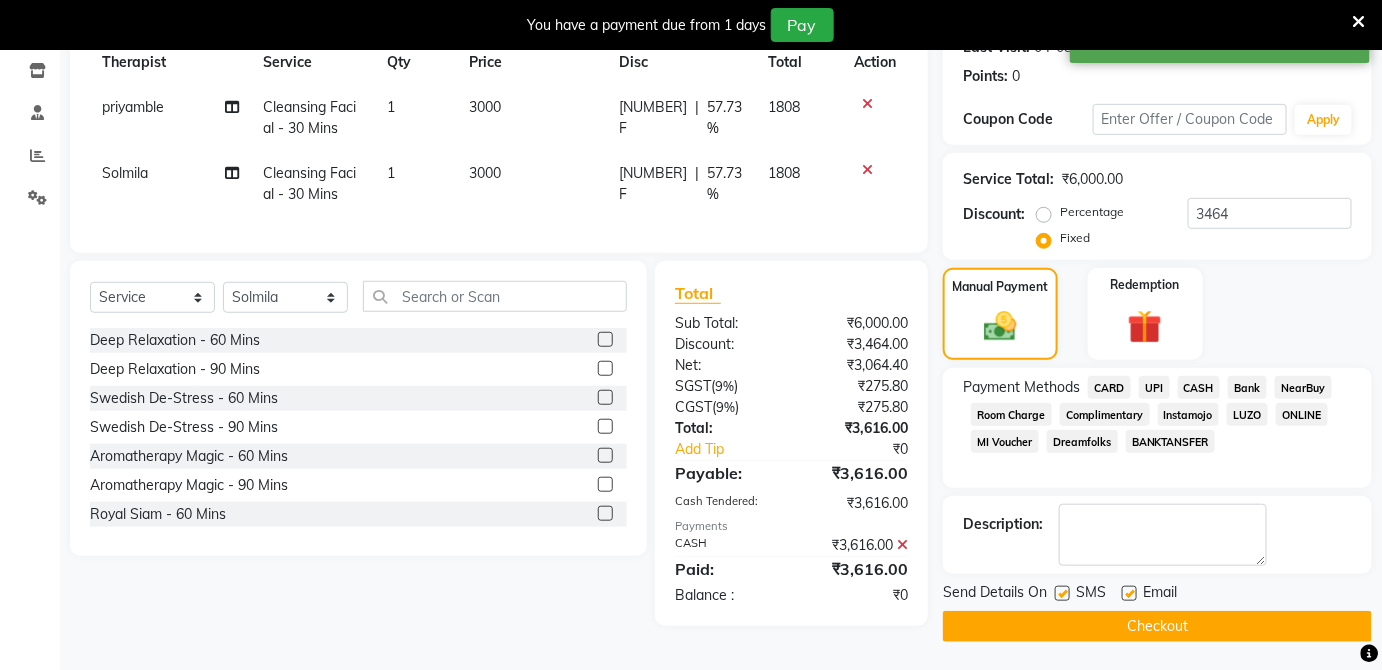 click on "Checkout" 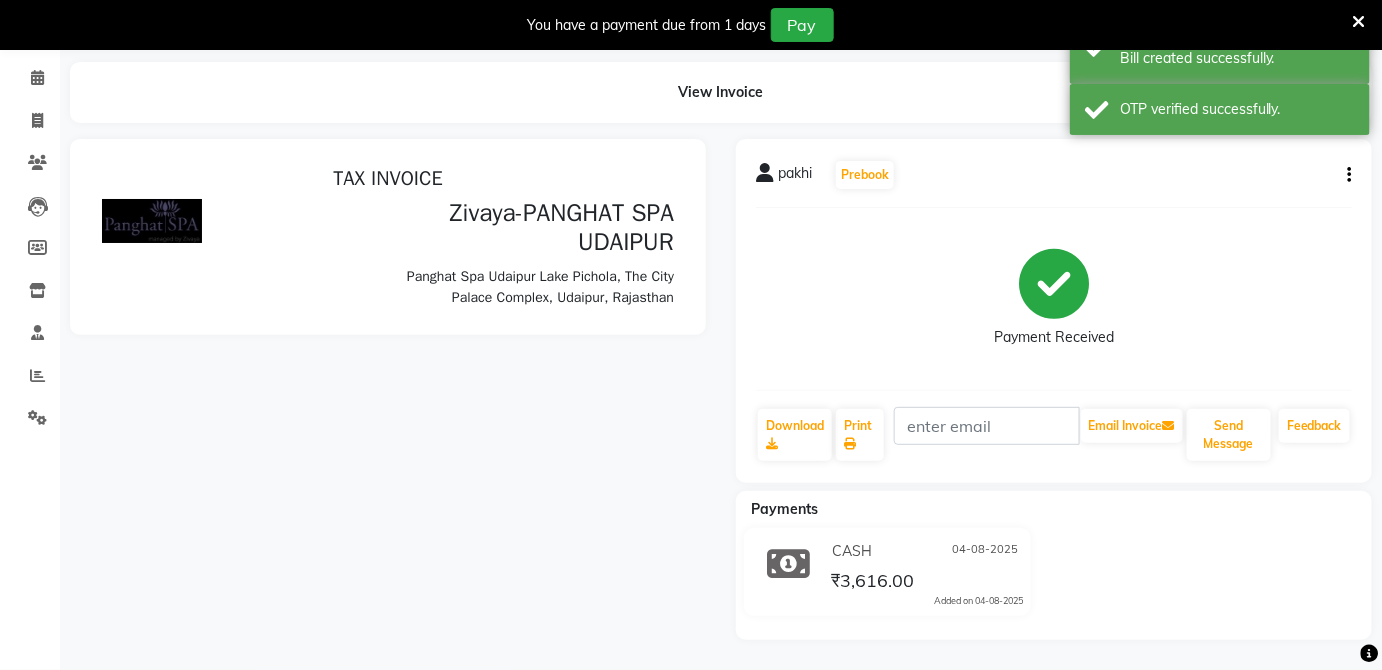 scroll, scrollTop: 0, scrollLeft: 0, axis: both 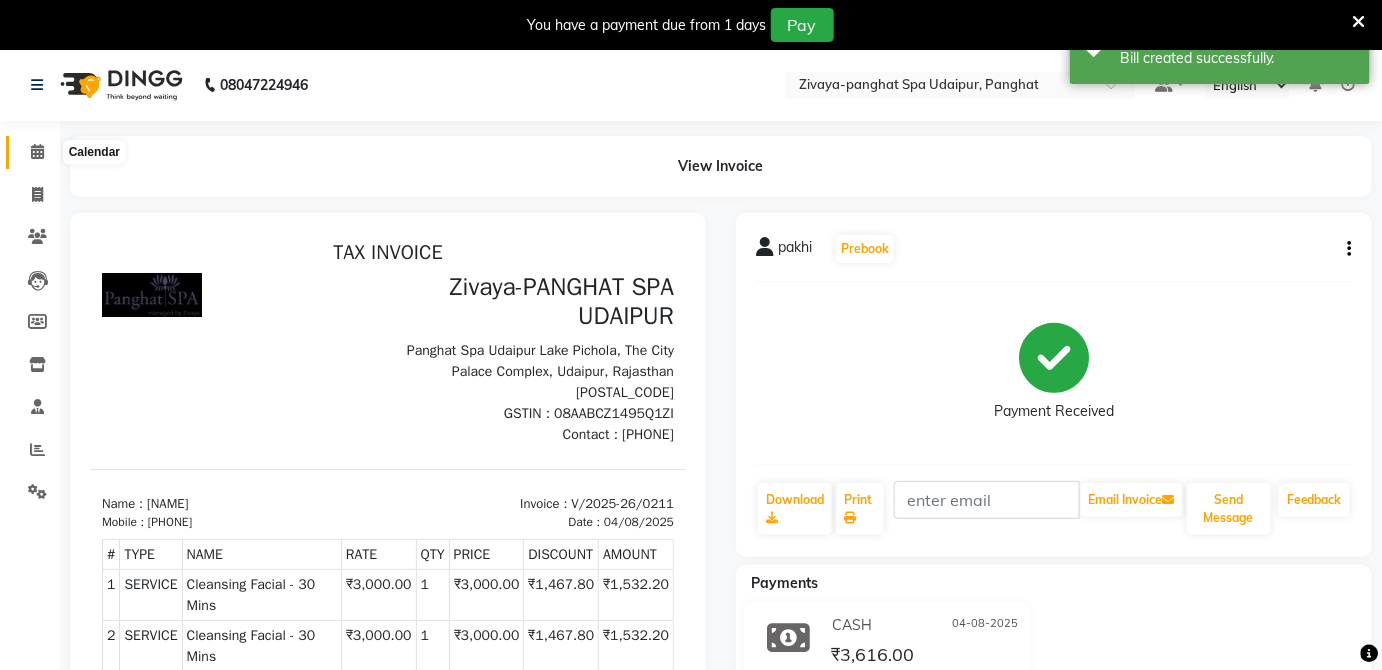 click 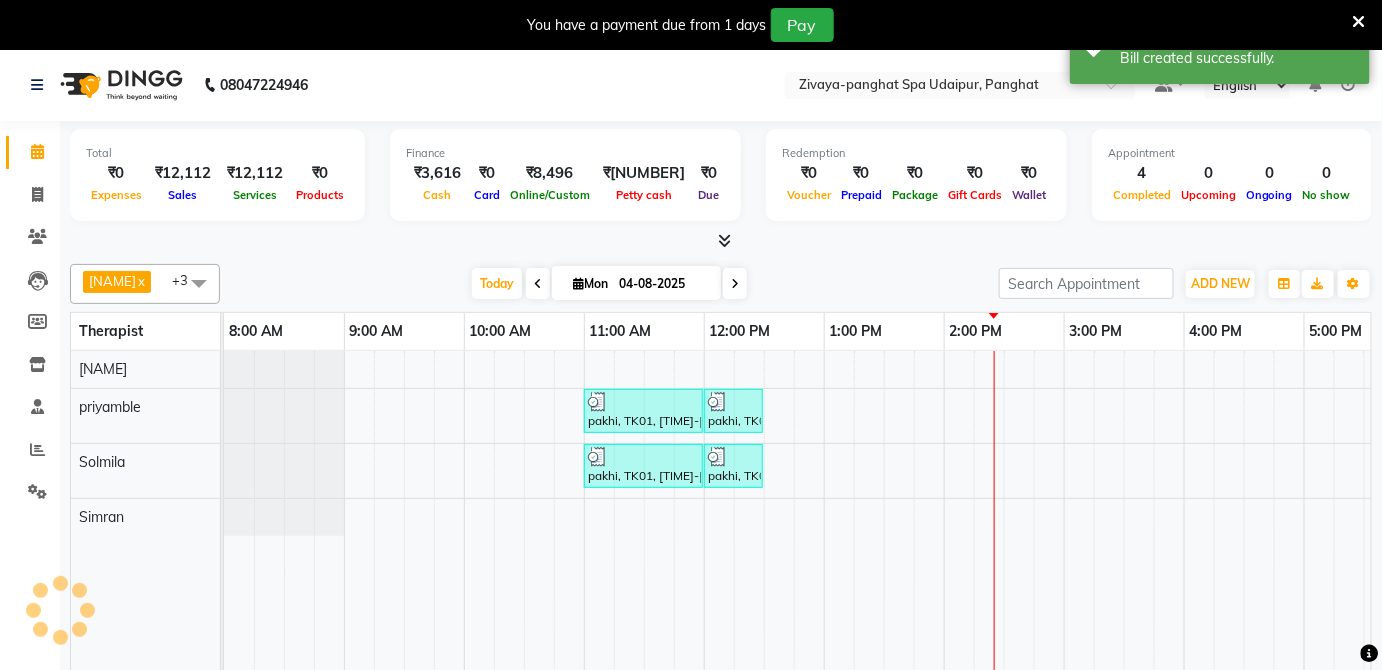 scroll, scrollTop: 0, scrollLeft: 651, axis: horizontal 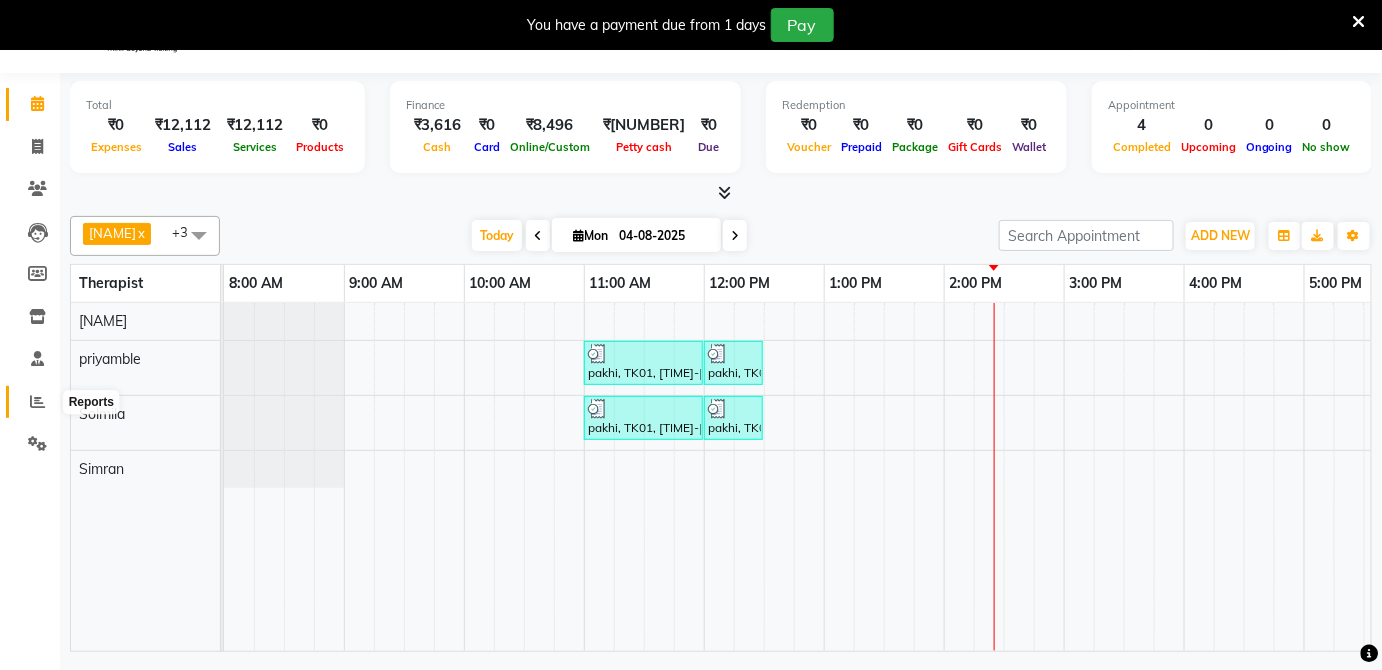 click 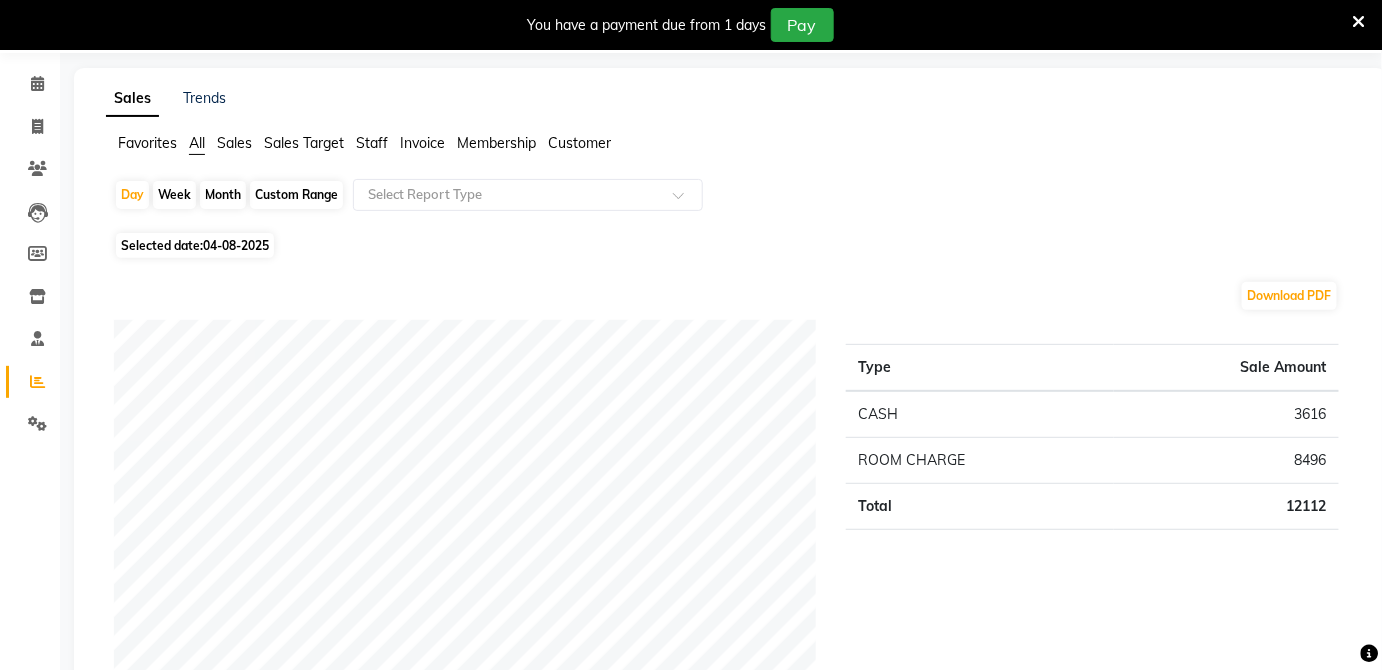 scroll, scrollTop: 0, scrollLeft: 0, axis: both 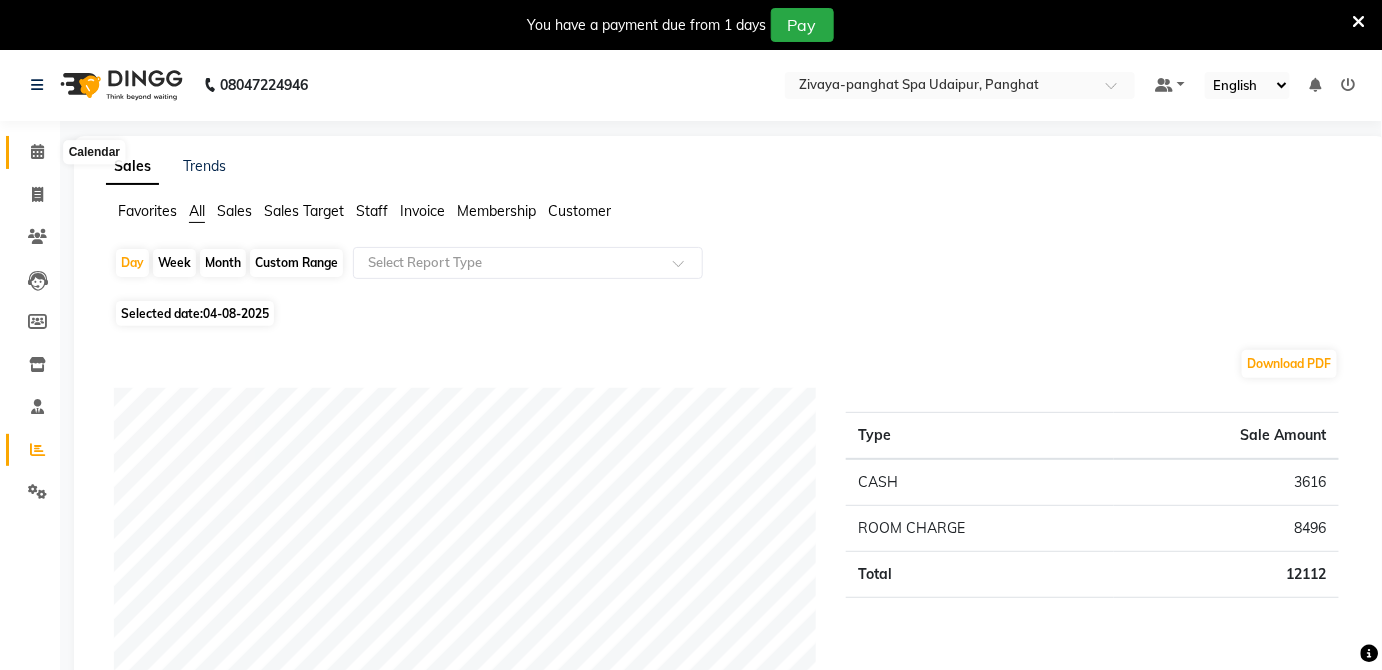click 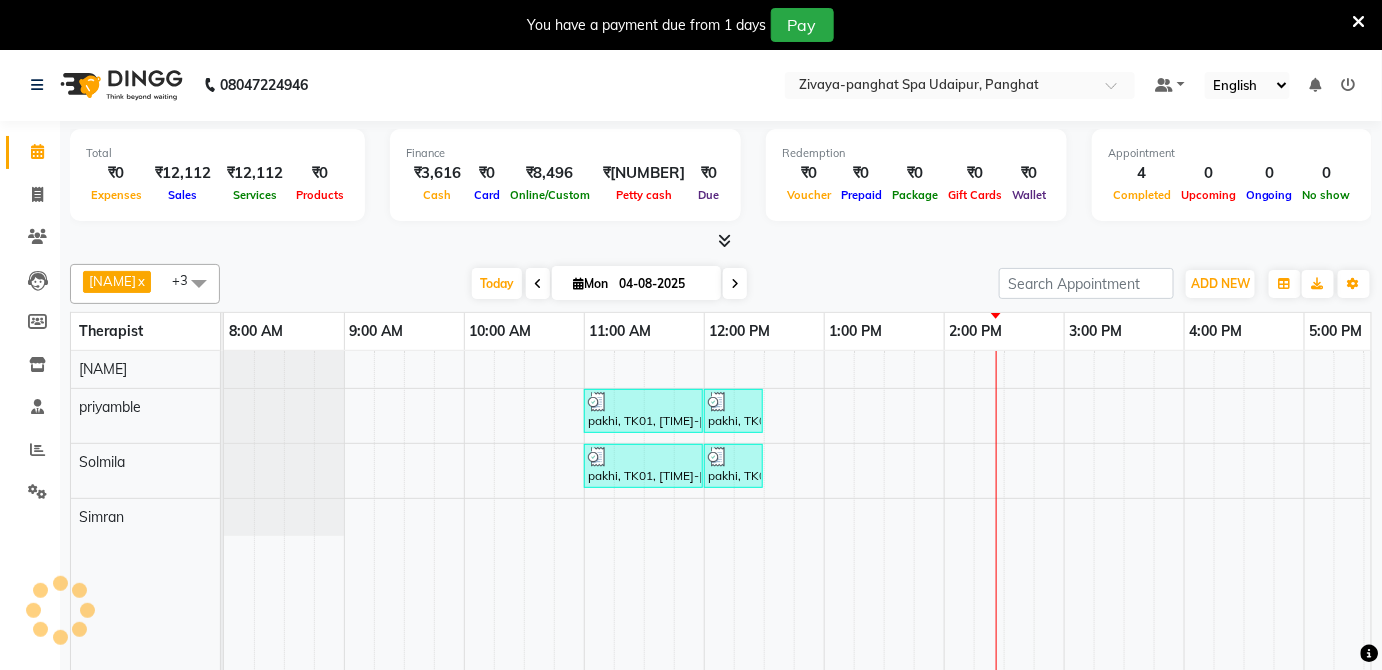 scroll, scrollTop: 0, scrollLeft: 0, axis: both 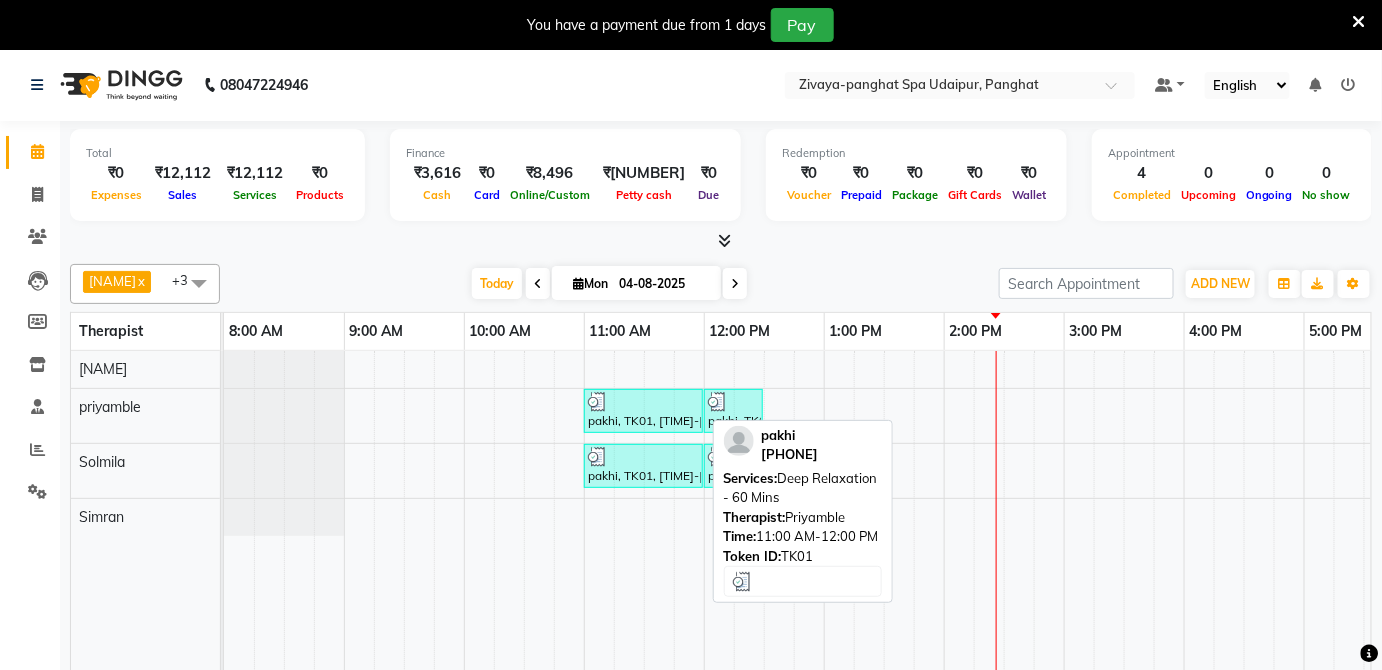 click on "pakhi, TK01, [TIME]-[TIME], Deep Relaxation - 60 Mins" at bounding box center [643, 411] 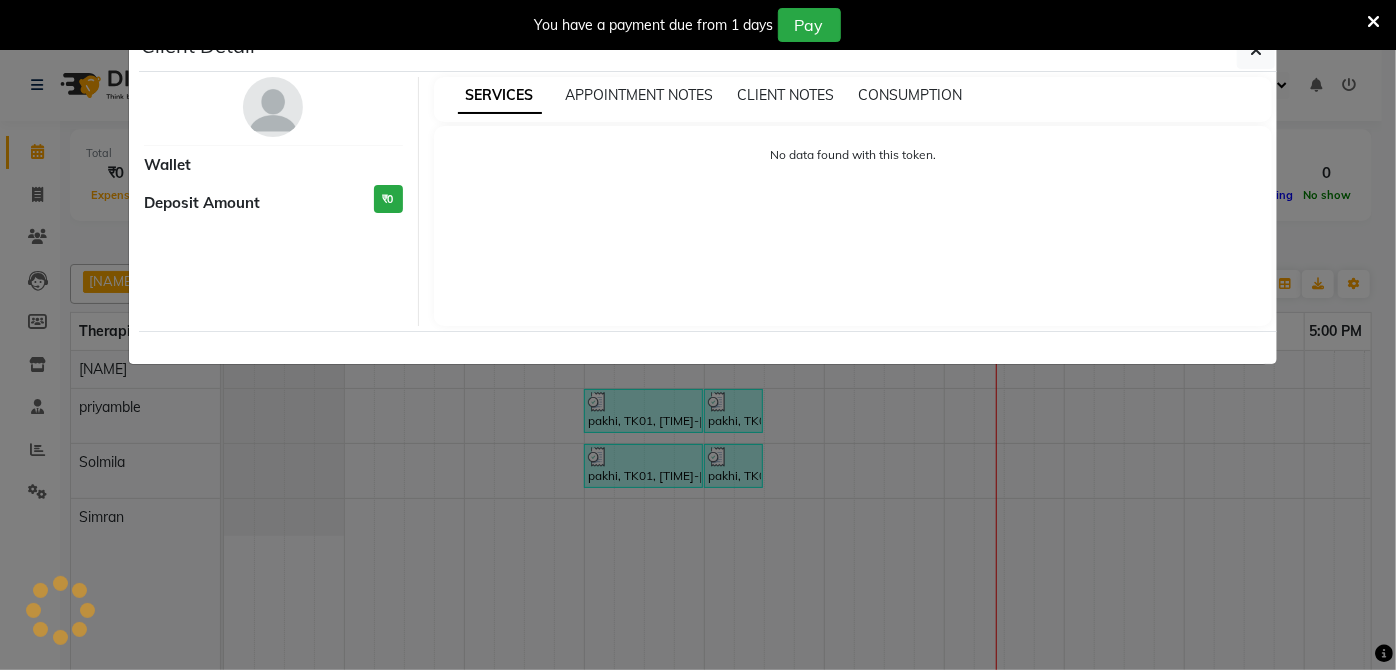 select on "3" 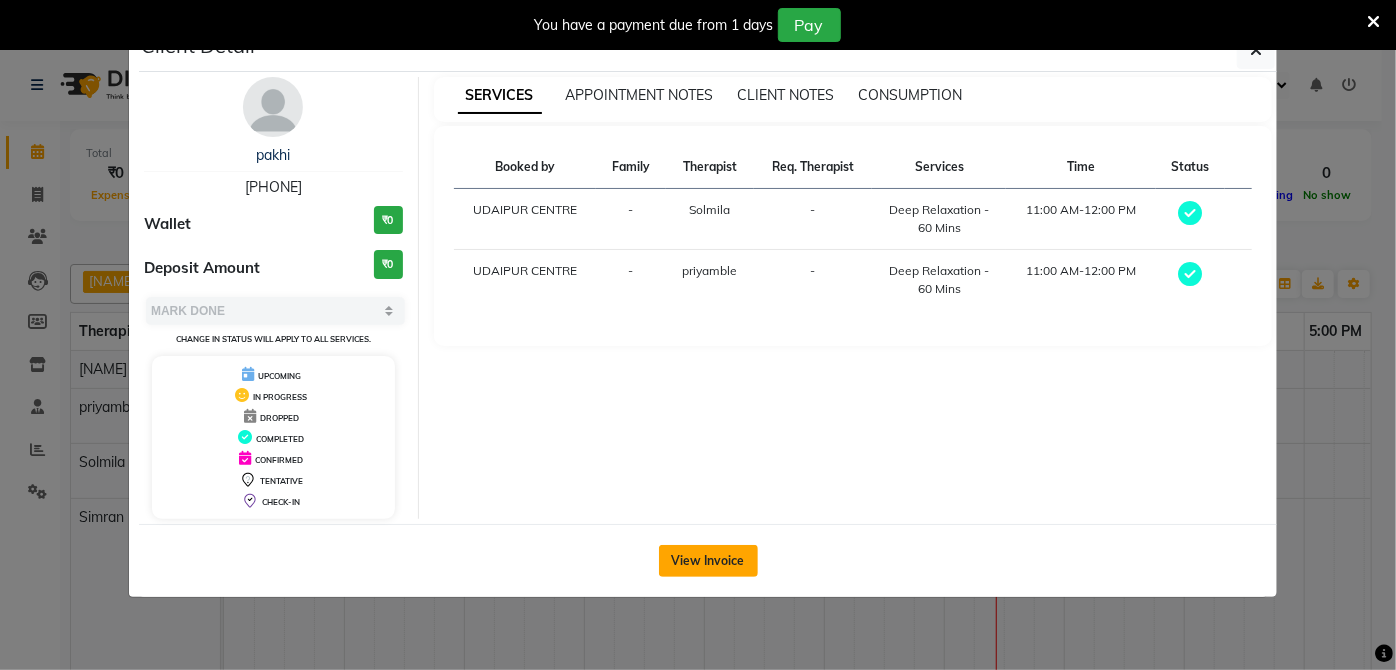 click on "View Invoice" 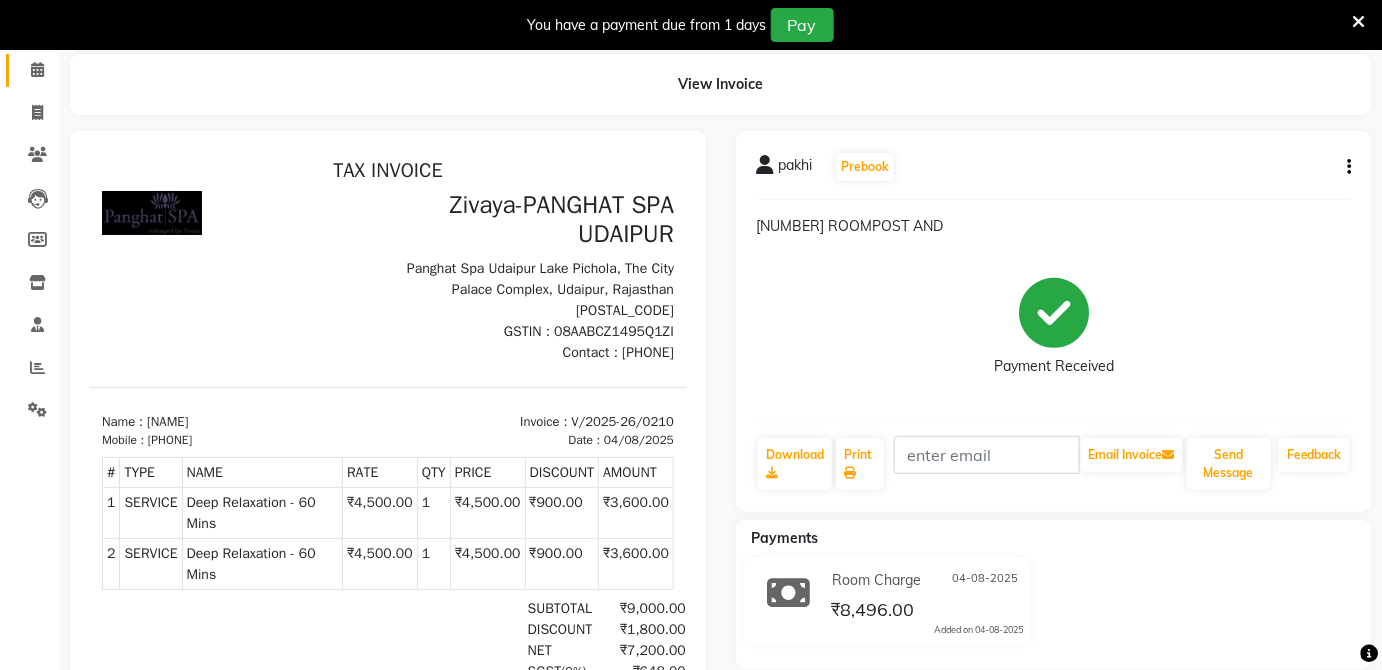 scroll, scrollTop: 82, scrollLeft: 0, axis: vertical 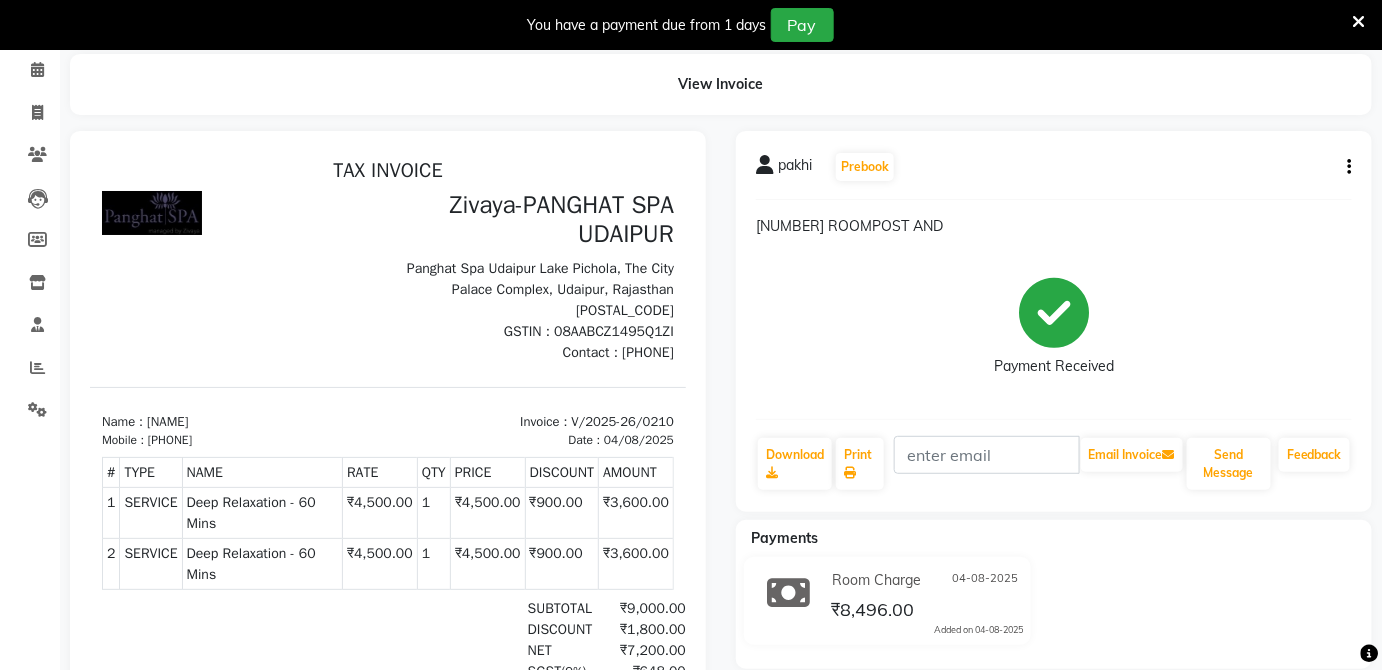 click on "[NUMBER] ROOMPOST AND" 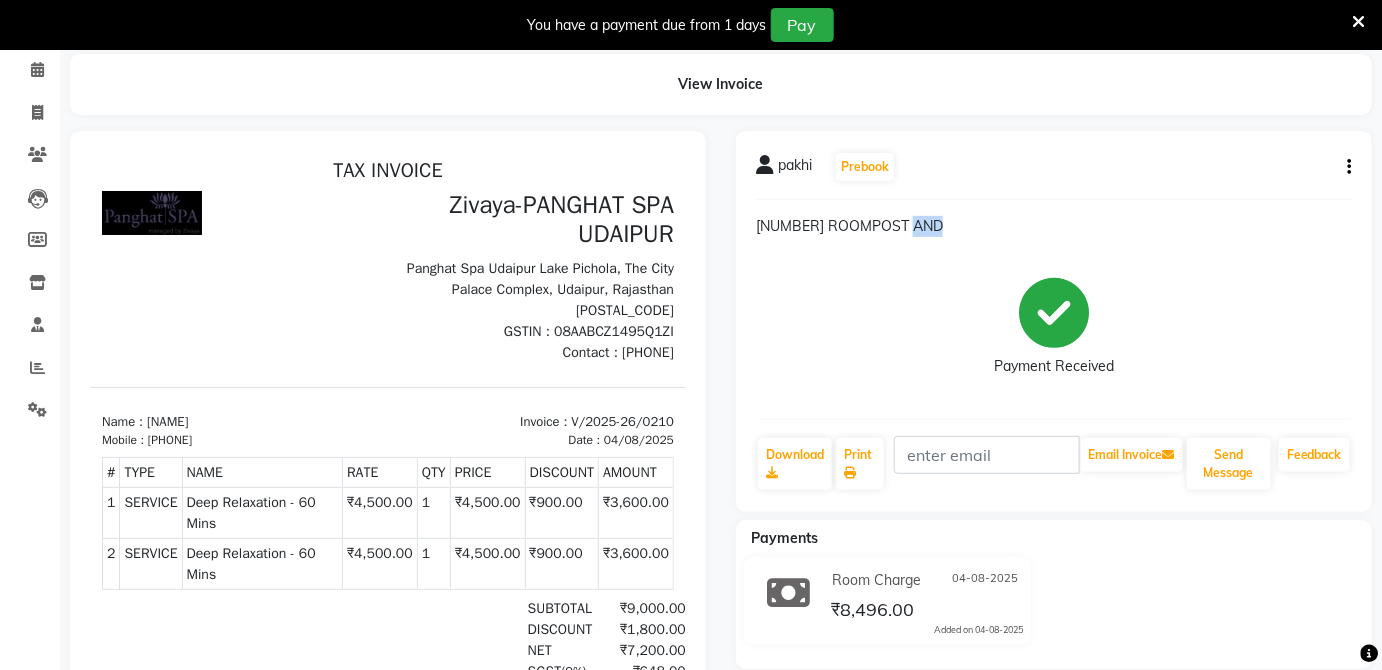 click on "[NUMBER] ROOMPOST AND" 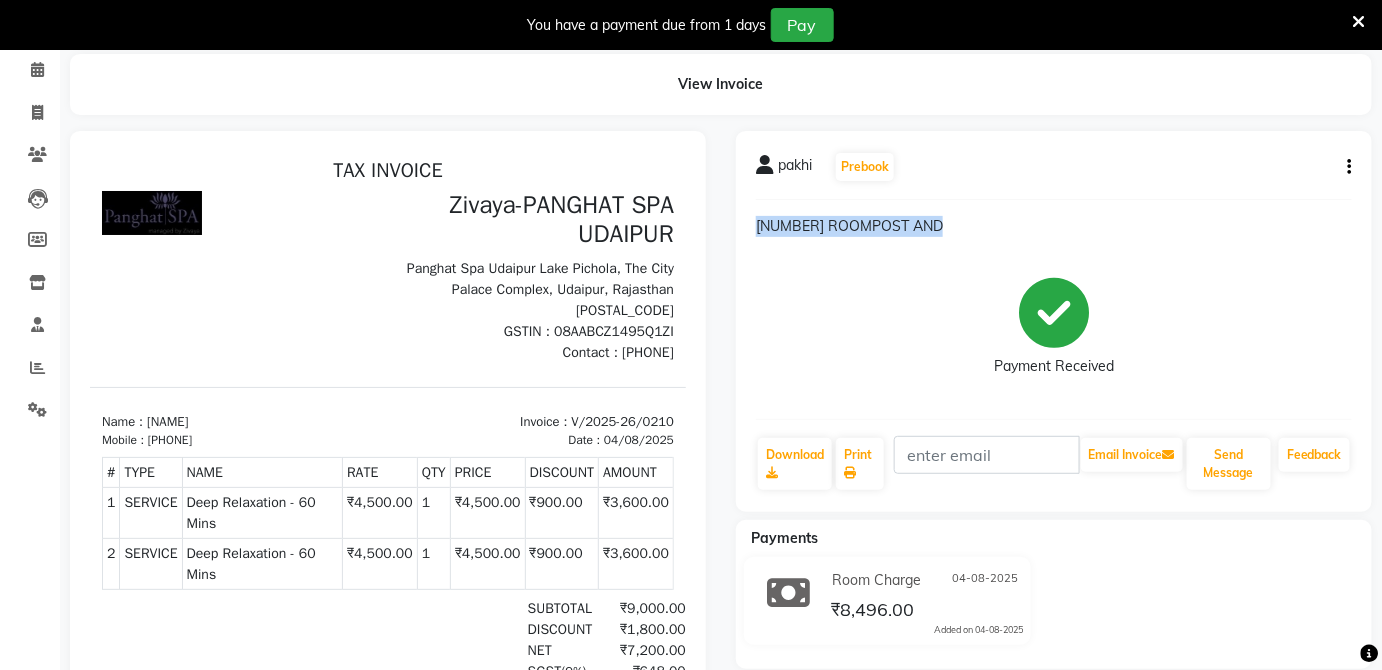 click on "[NUMBER] ROOMPOST AND" 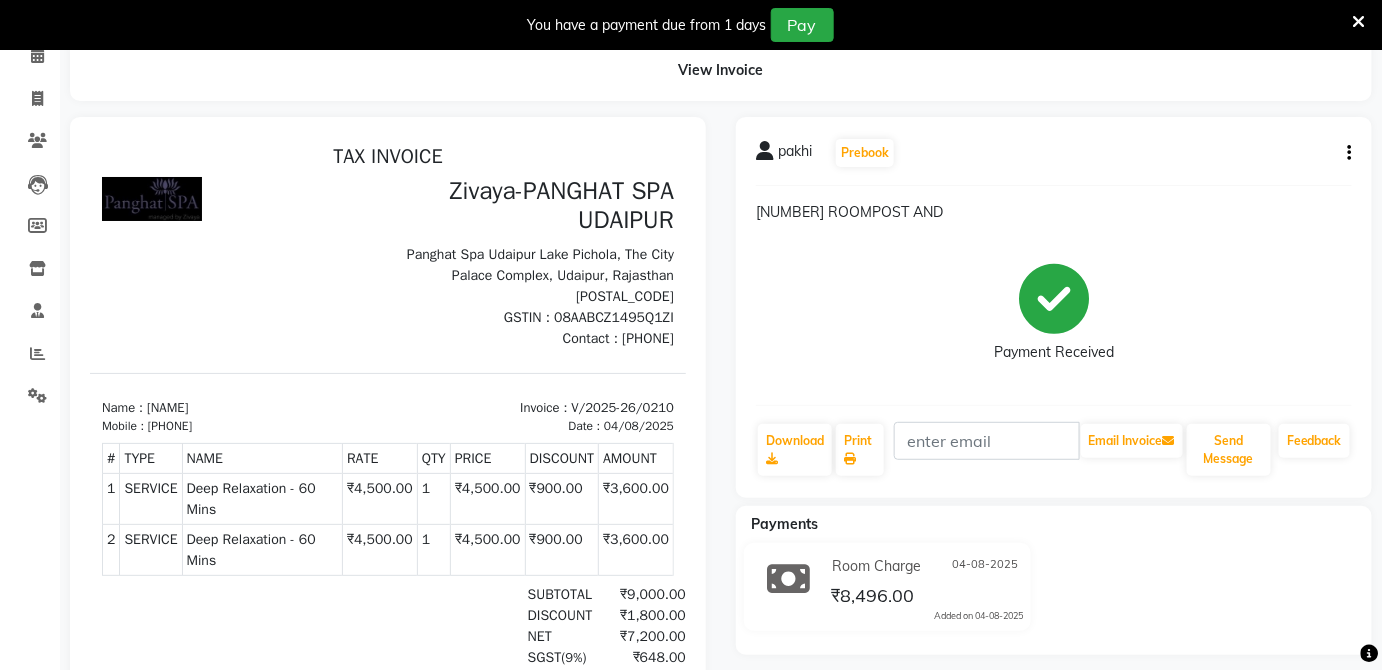 scroll, scrollTop: 0, scrollLeft: 0, axis: both 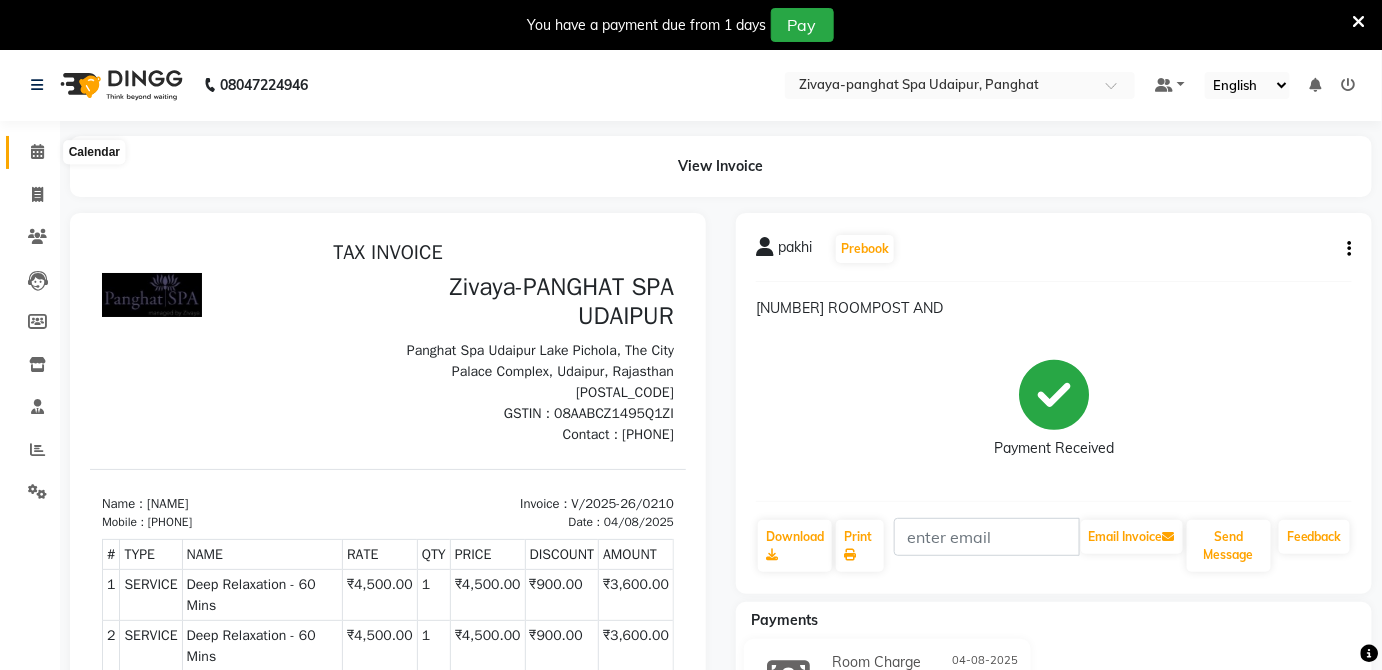 click 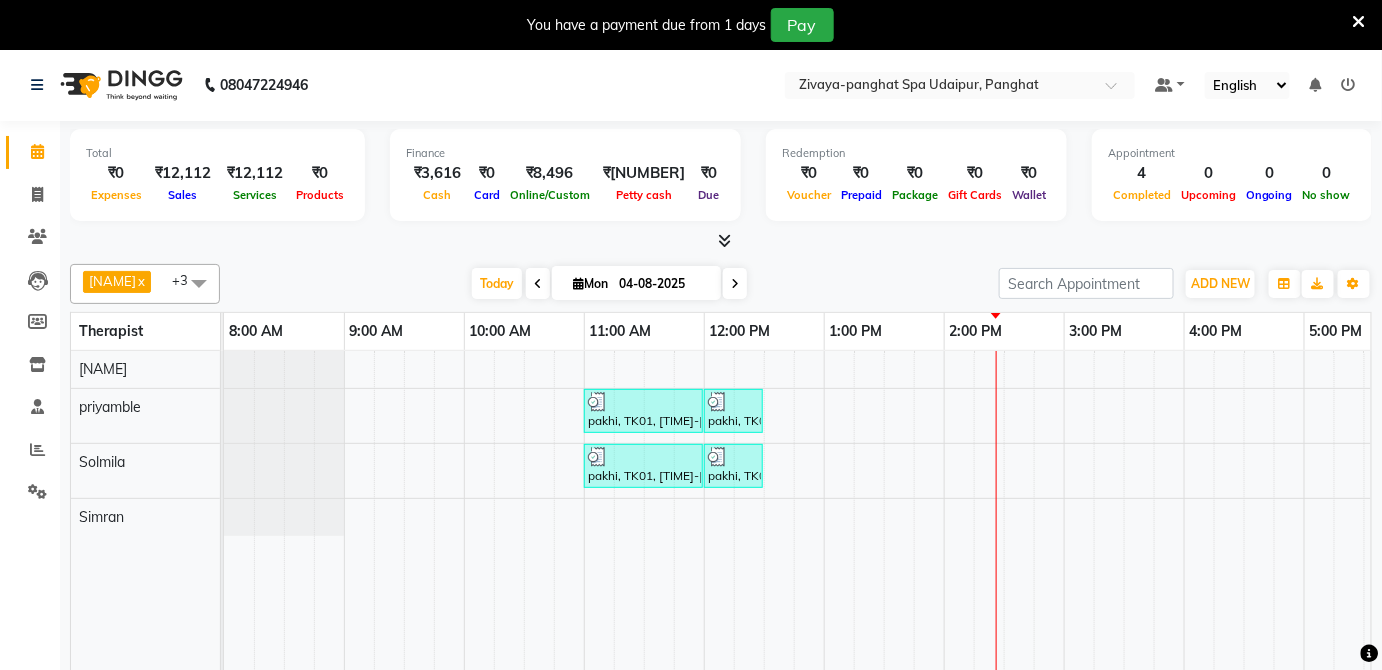 scroll, scrollTop: 48, scrollLeft: 0, axis: vertical 